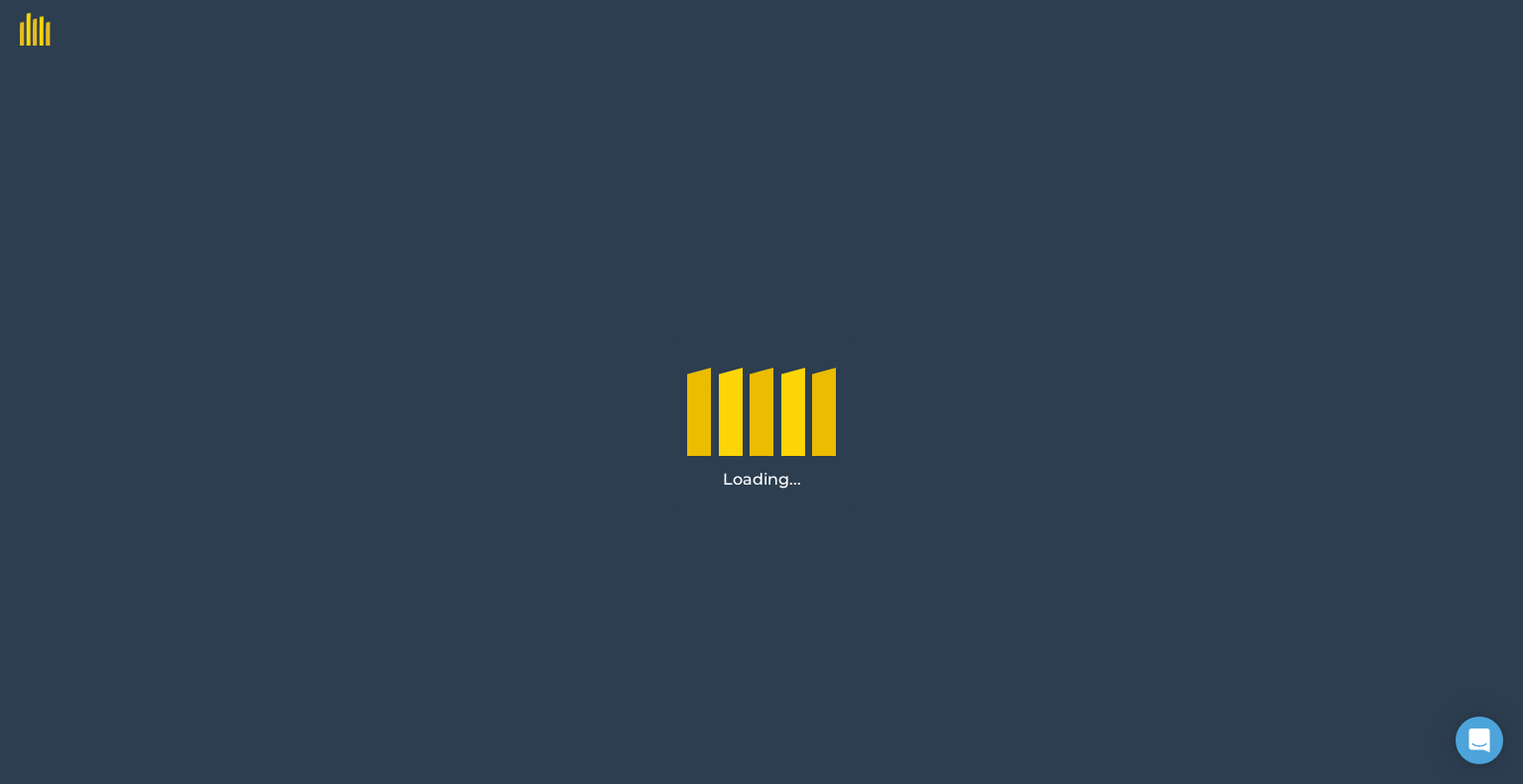 scroll, scrollTop: 0, scrollLeft: 0, axis: both 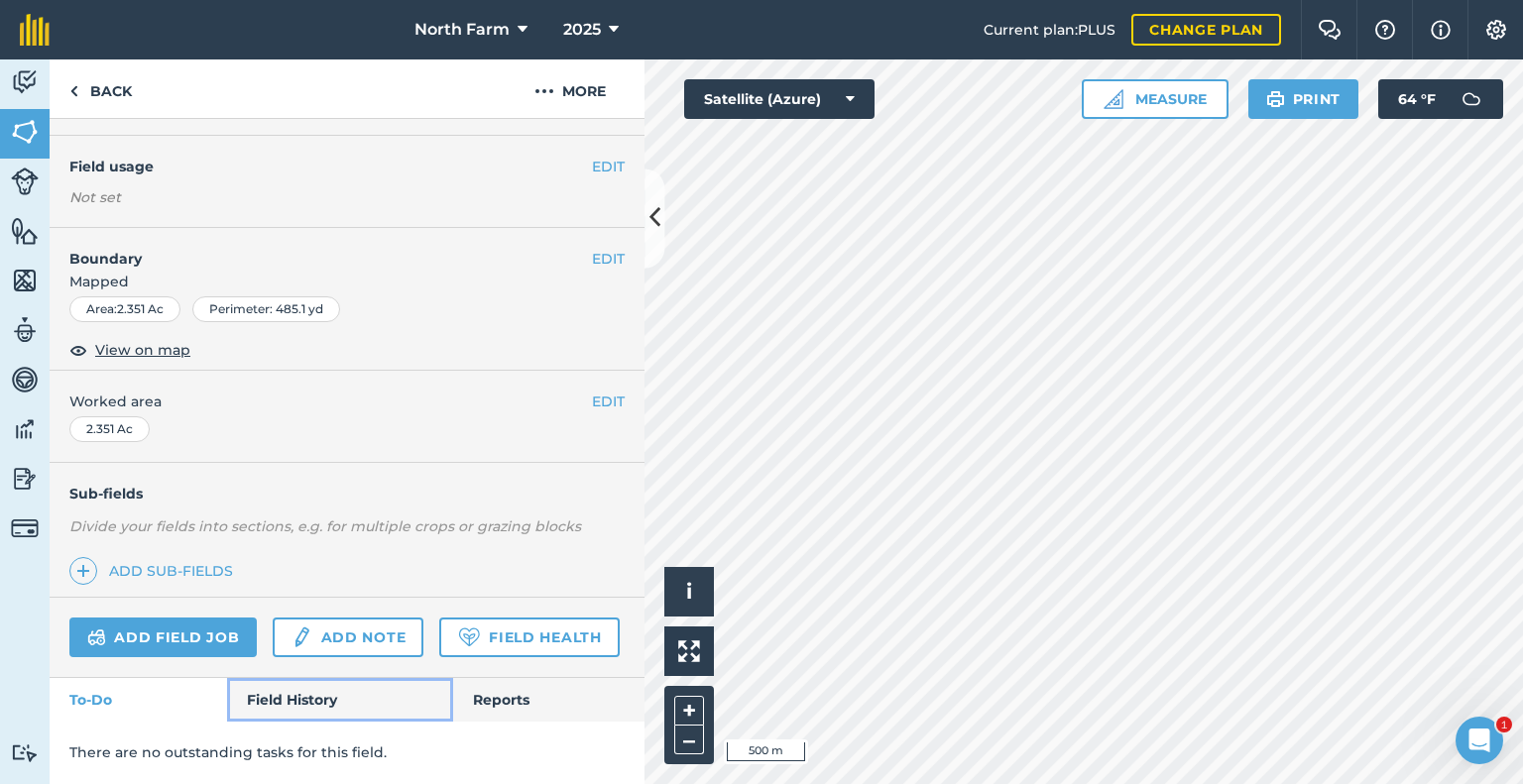 click on "Field History" at bounding box center (339, 700) 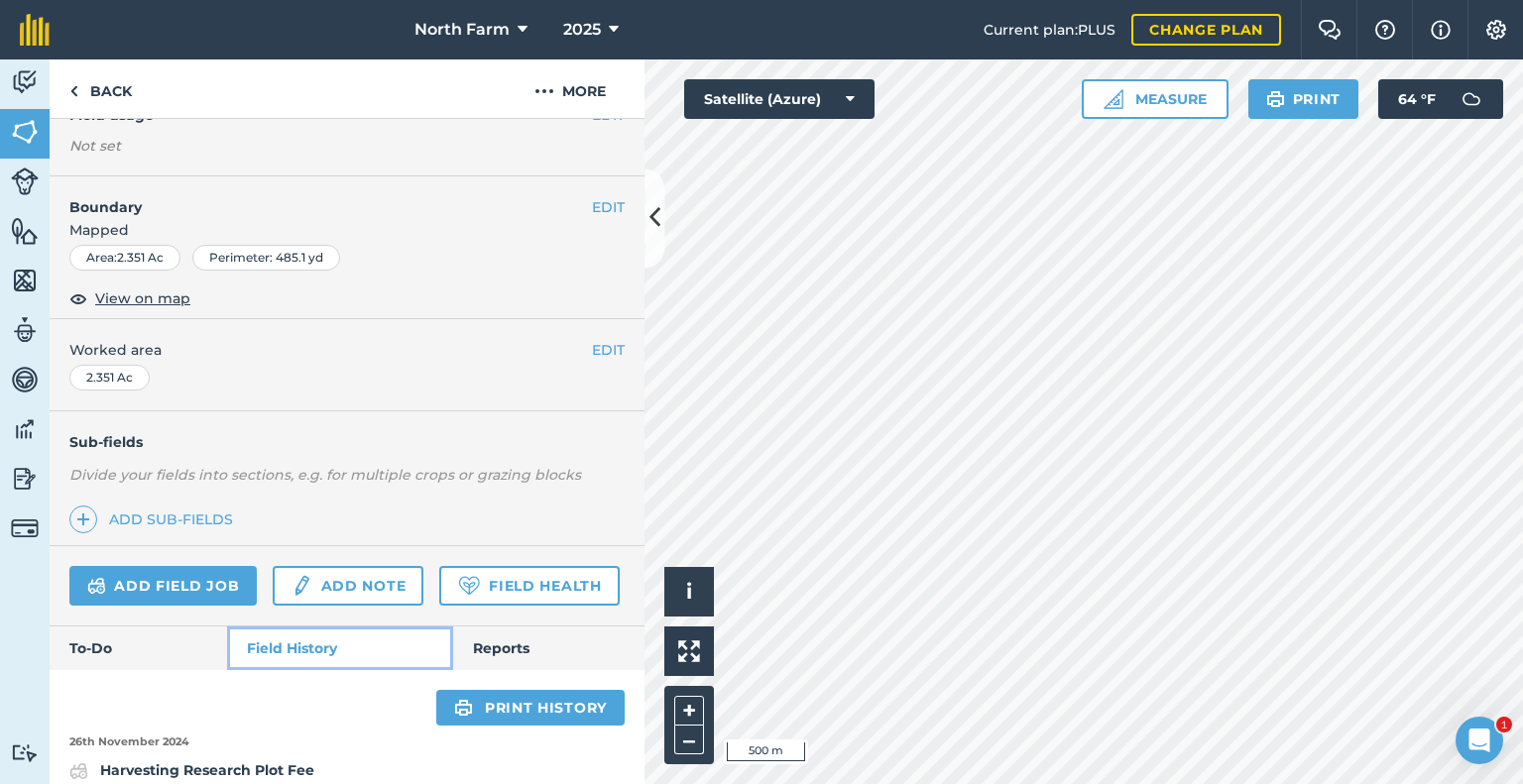 scroll, scrollTop: 436, scrollLeft: 0, axis: vertical 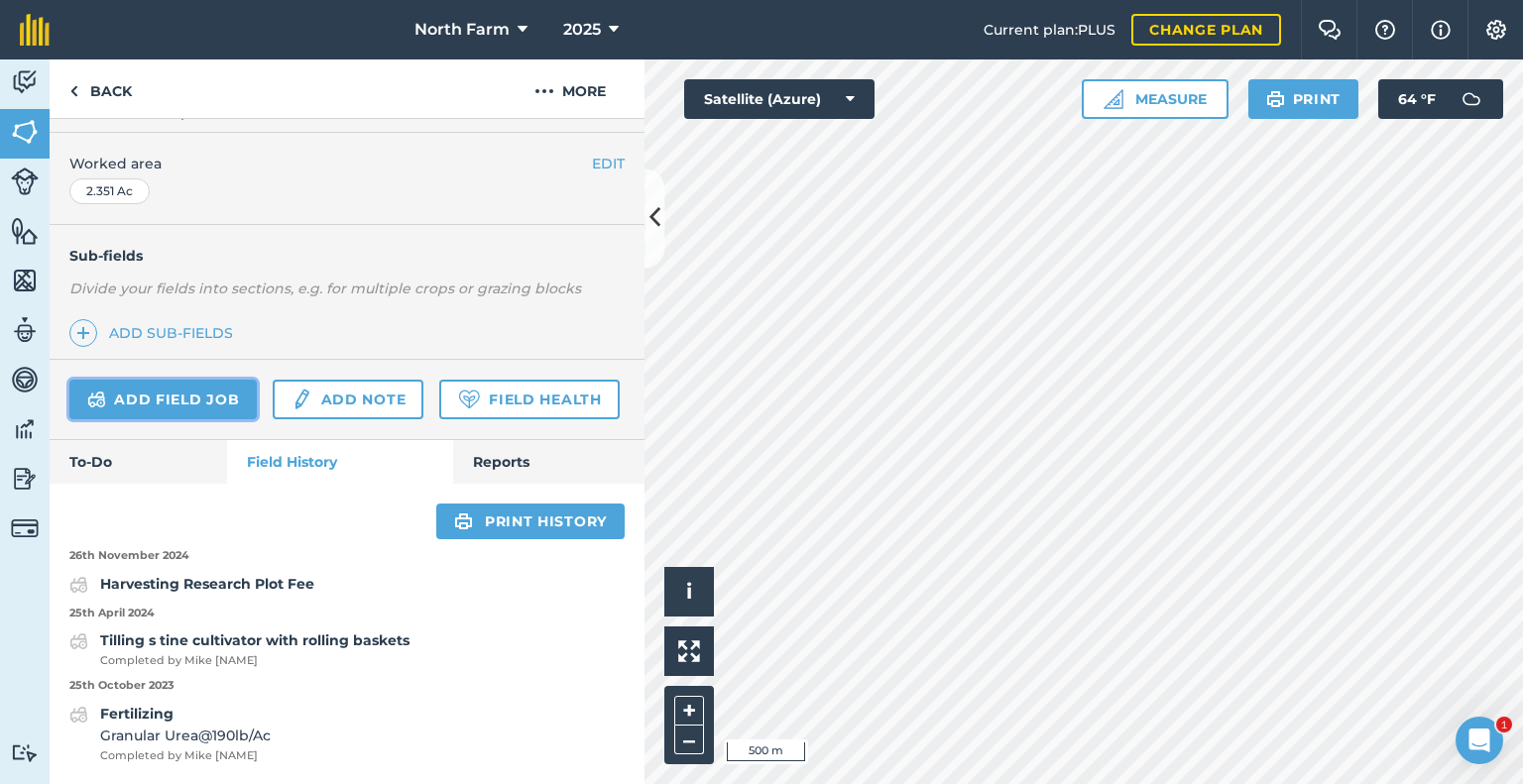 click on "Add field job" at bounding box center (163, 399) 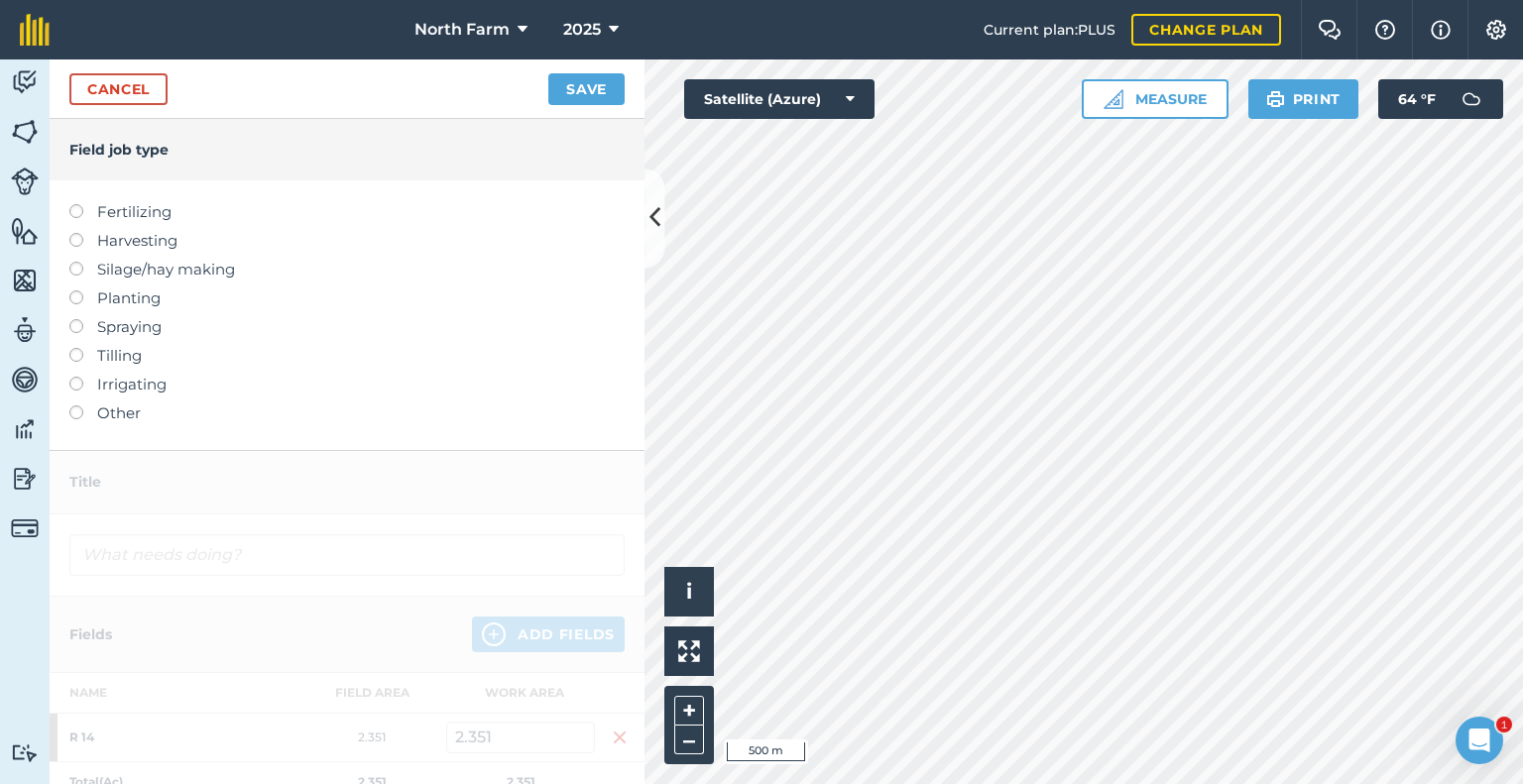 click on "Spraying" at bounding box center [347, 327] 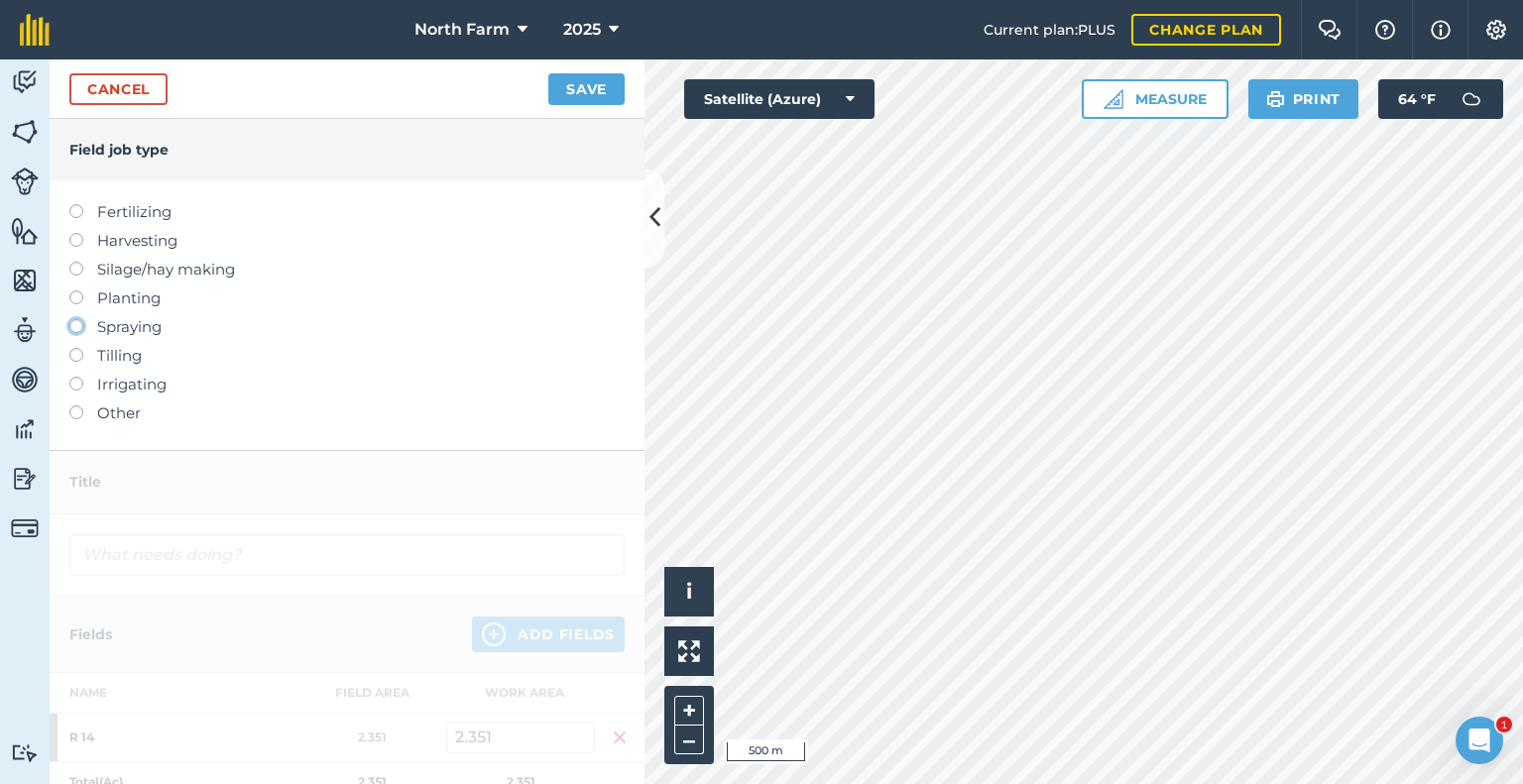 click on "Spraying" at bounding box center (-9859, 325) 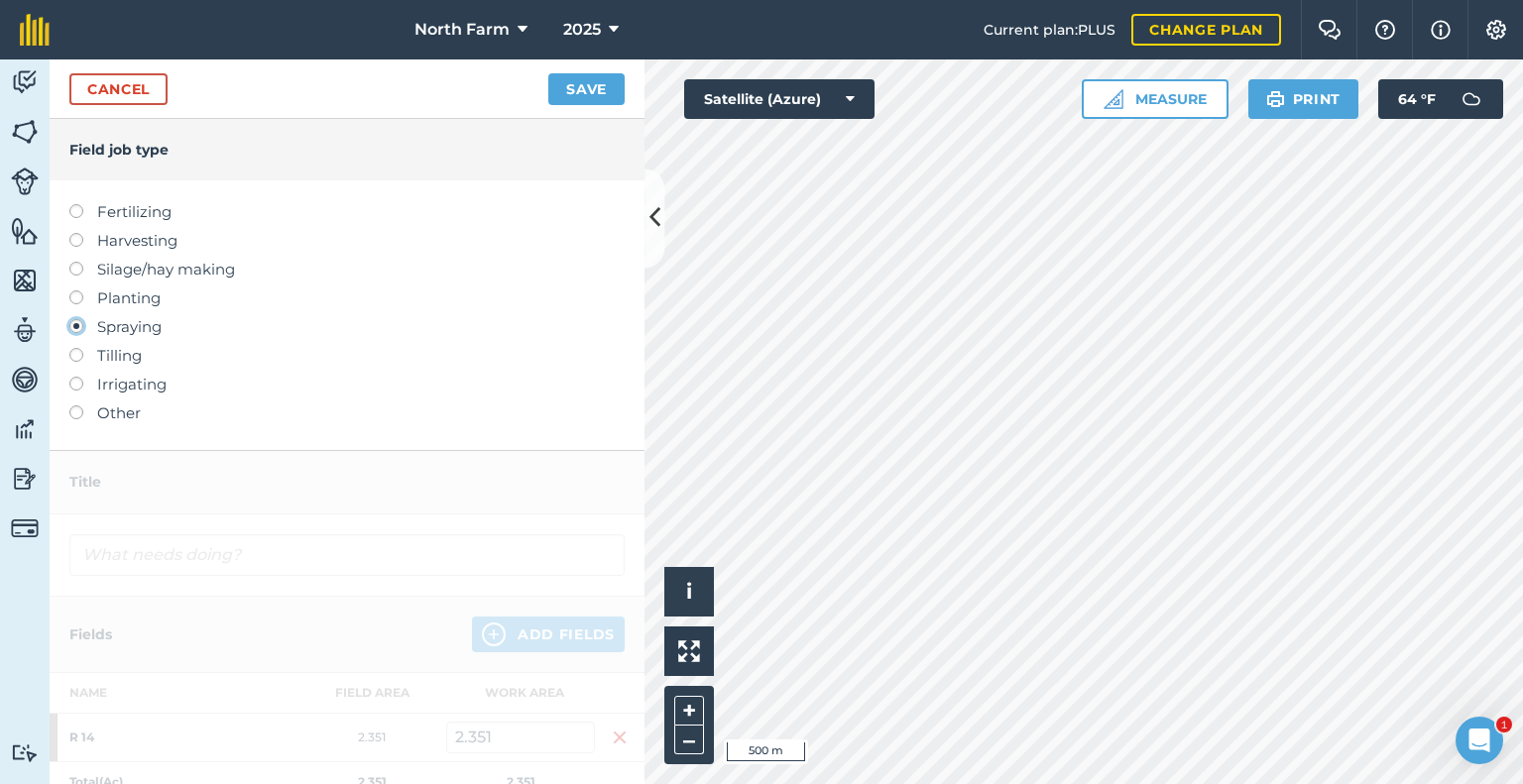 type on "Spraying" 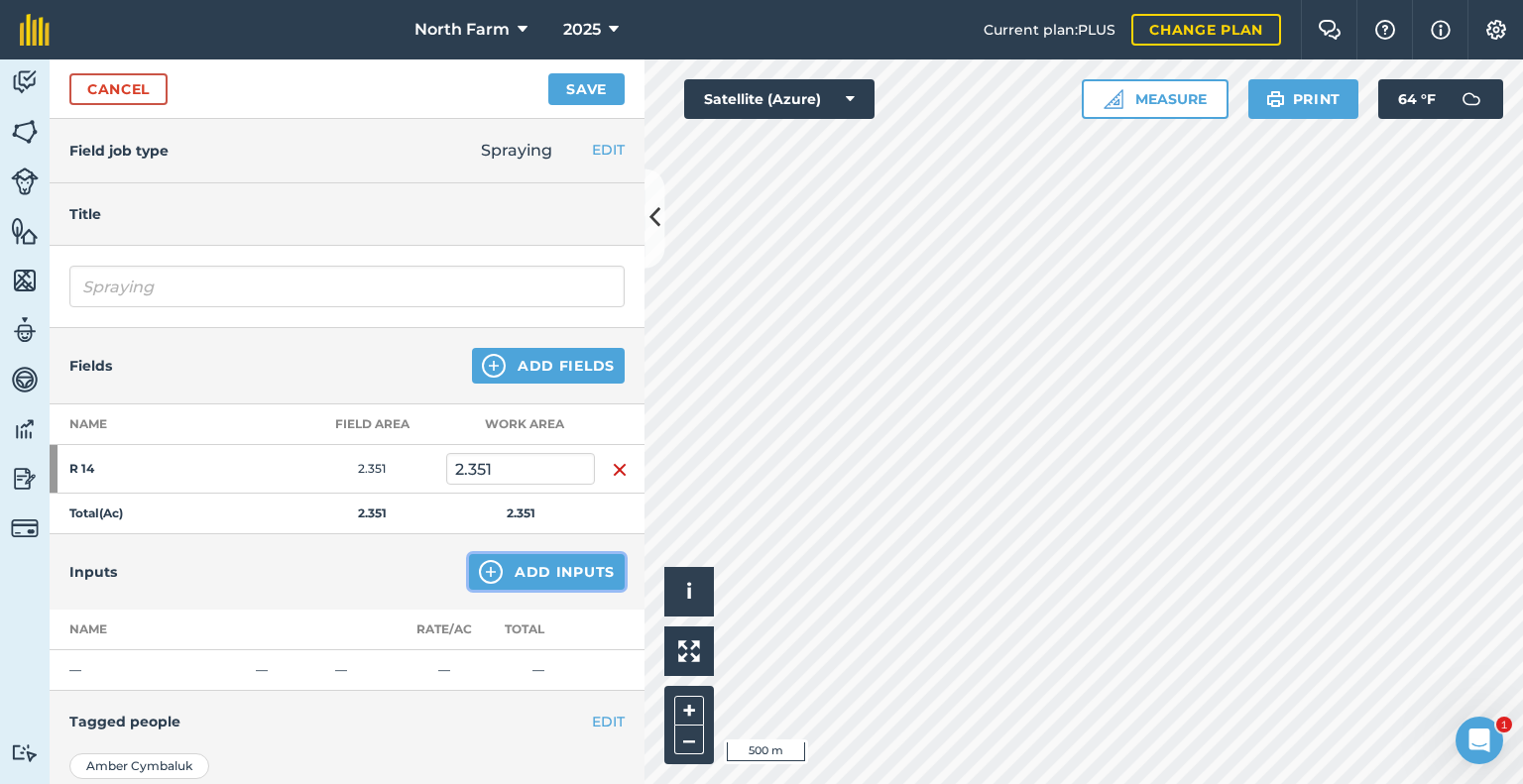 click on "Add Inputs" at bounding box center (546, 572) 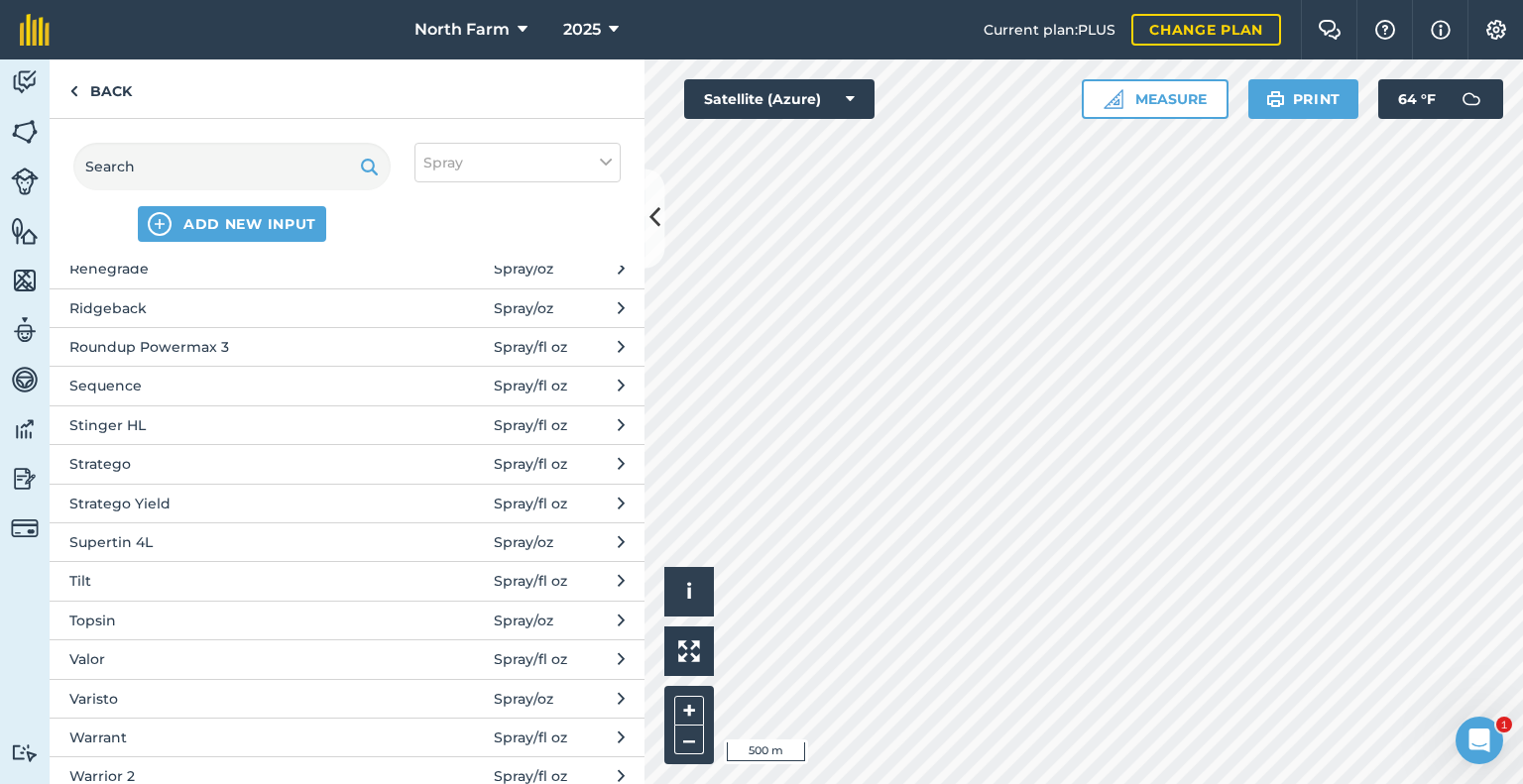 scroll, scrollTop: 1566, scrollLeft: 0, axis: vertical 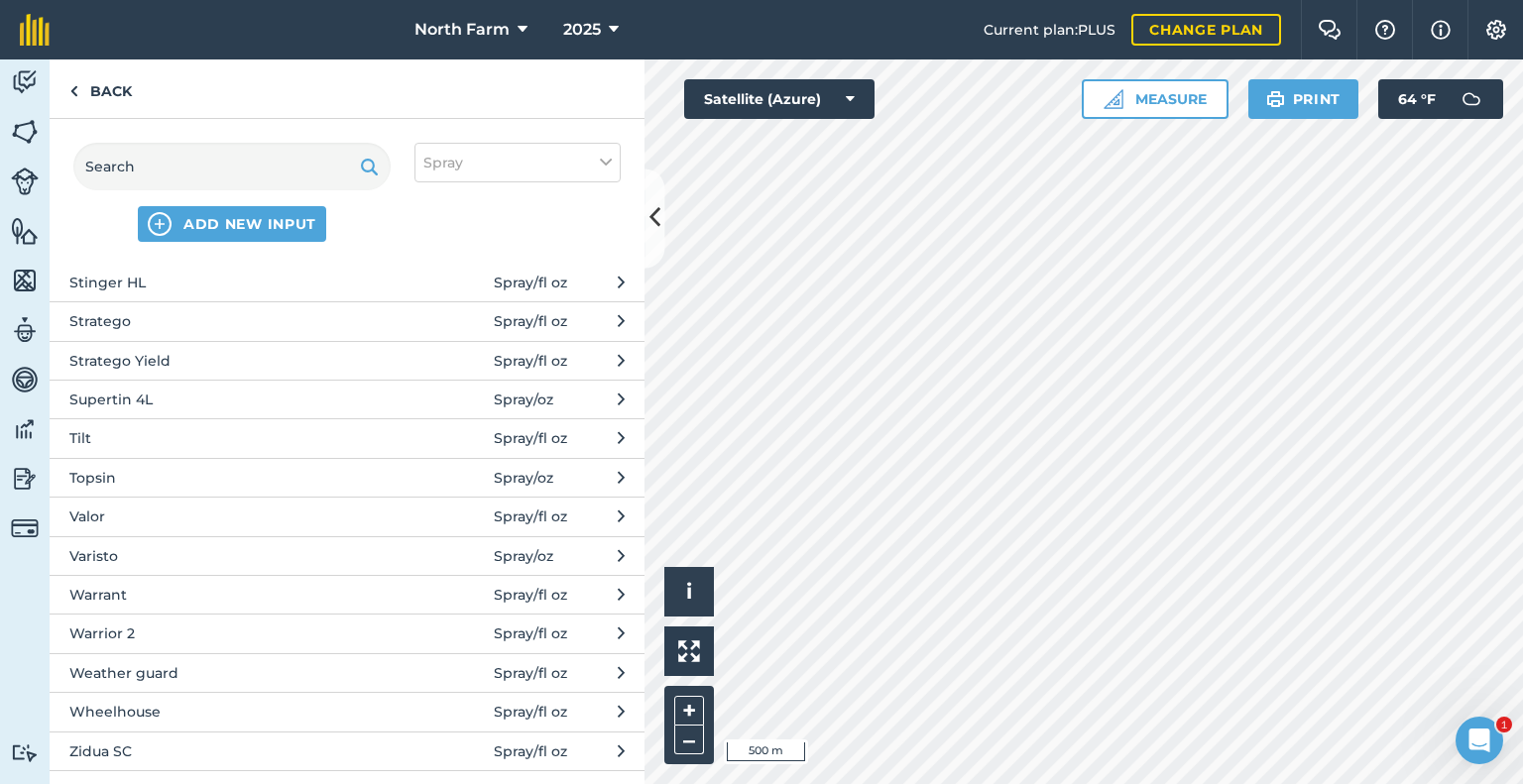 click on "Zidua SC" at bounding box center [231, 751] 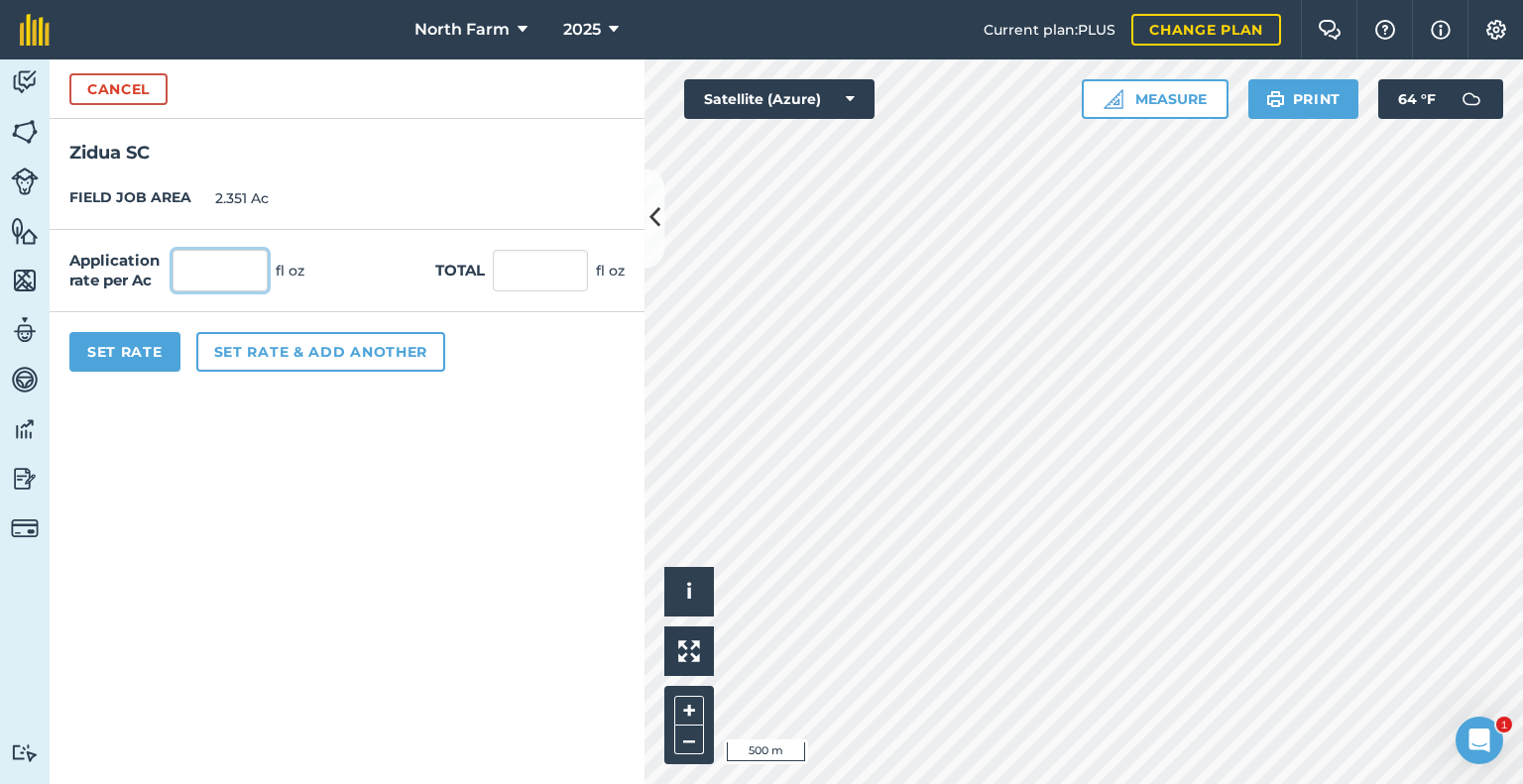 click at bounding box center [220, 271] 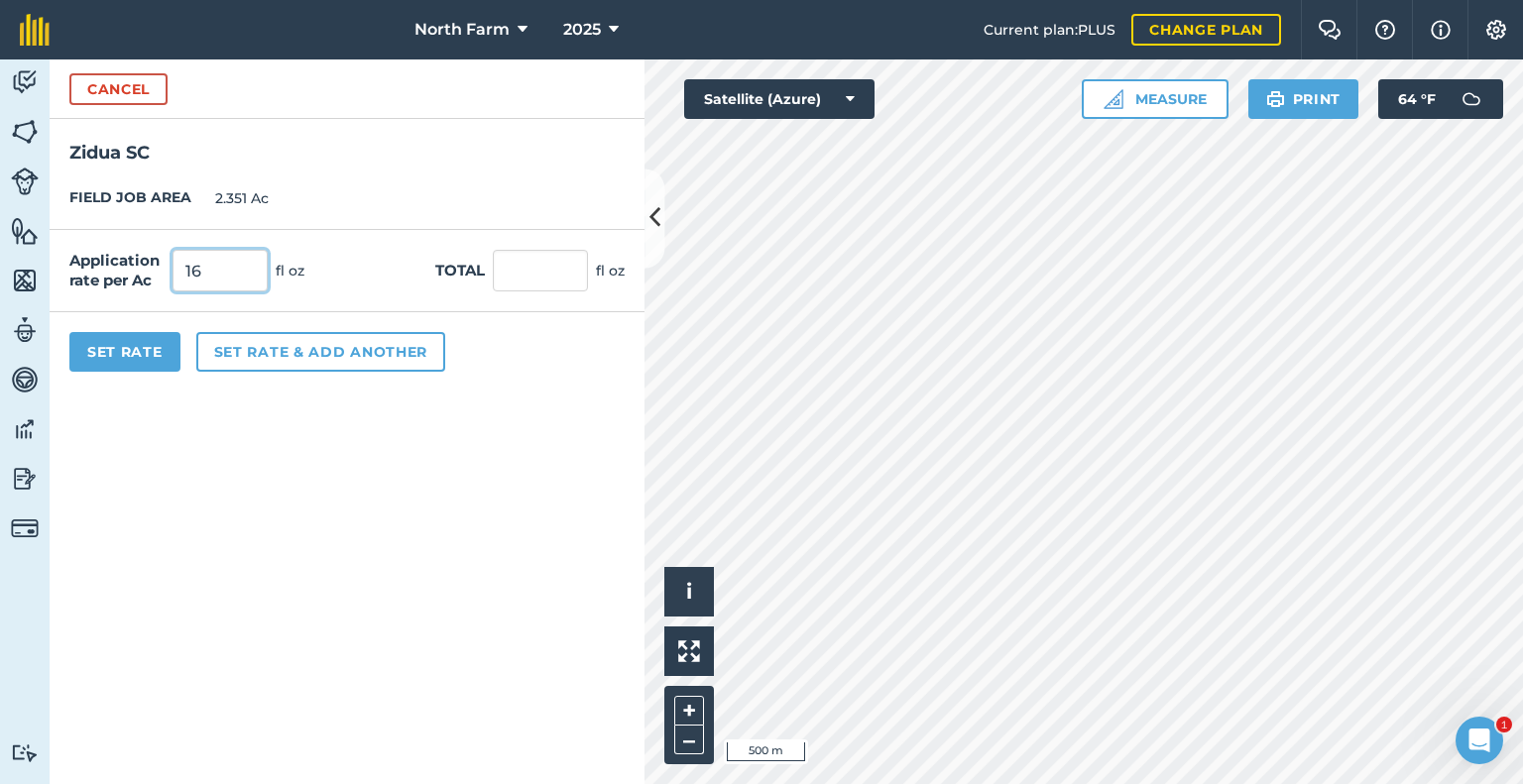 type on "16" 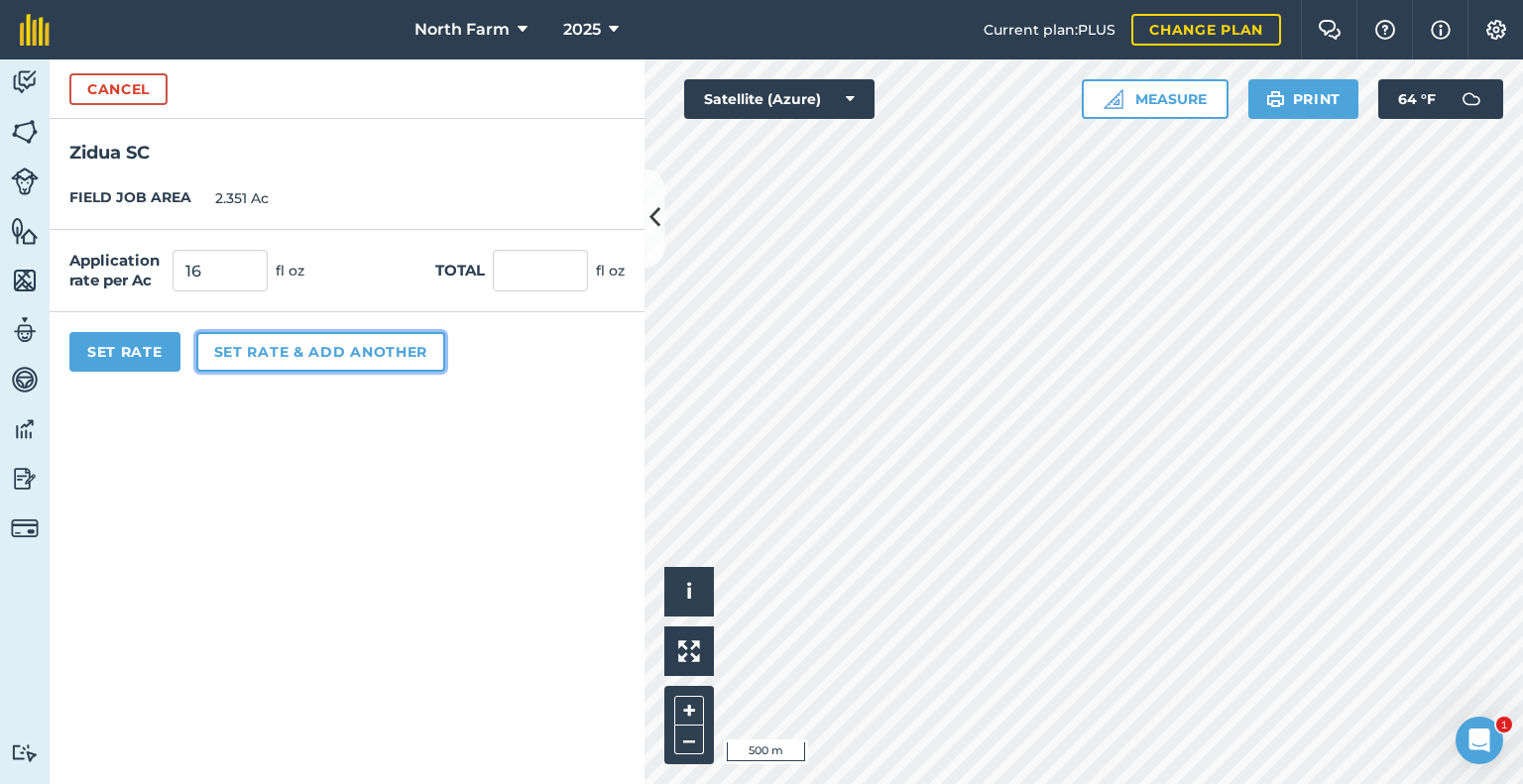 type on "37.616" 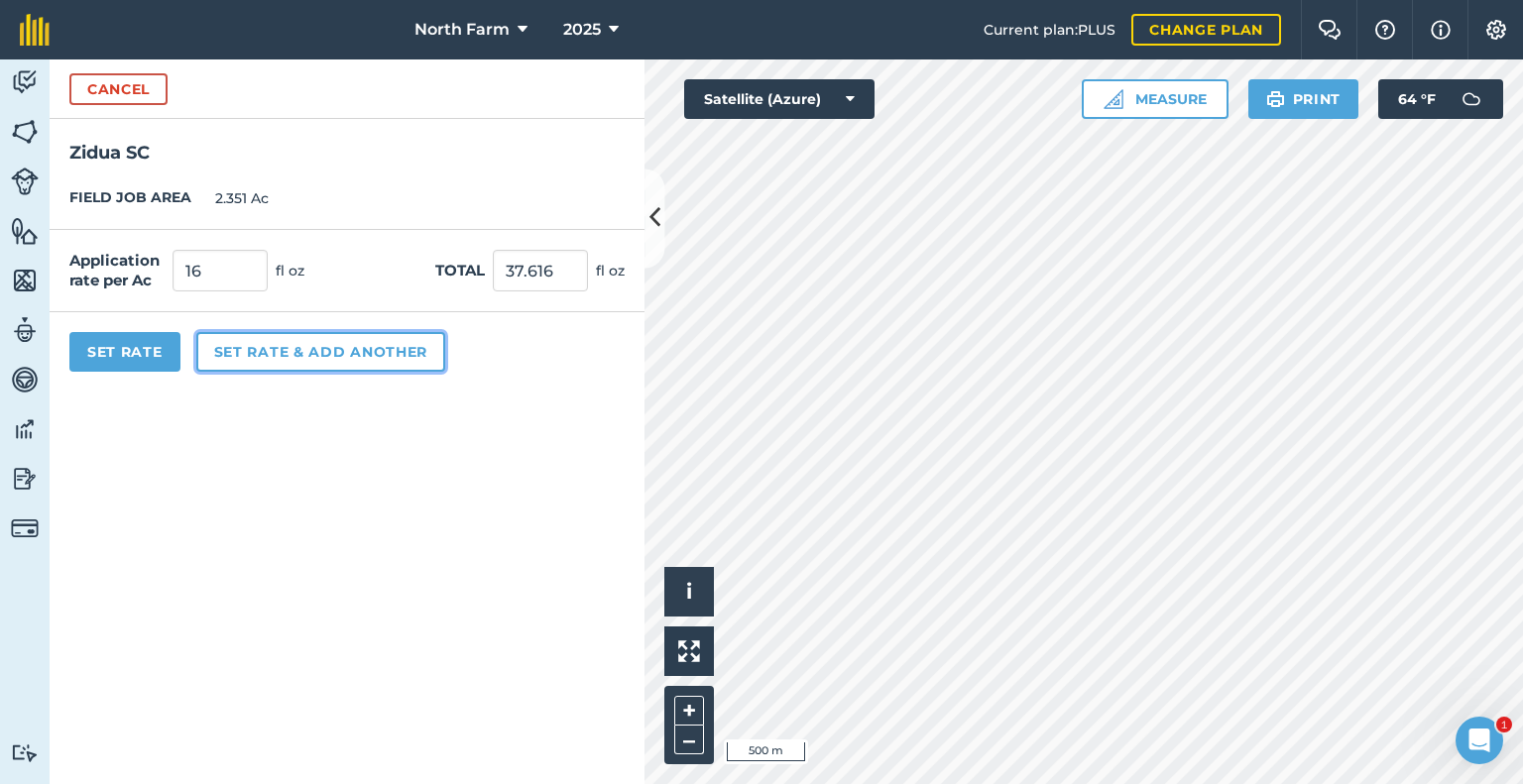 click on "Set rate & add another" at bounding box center (320, 352) 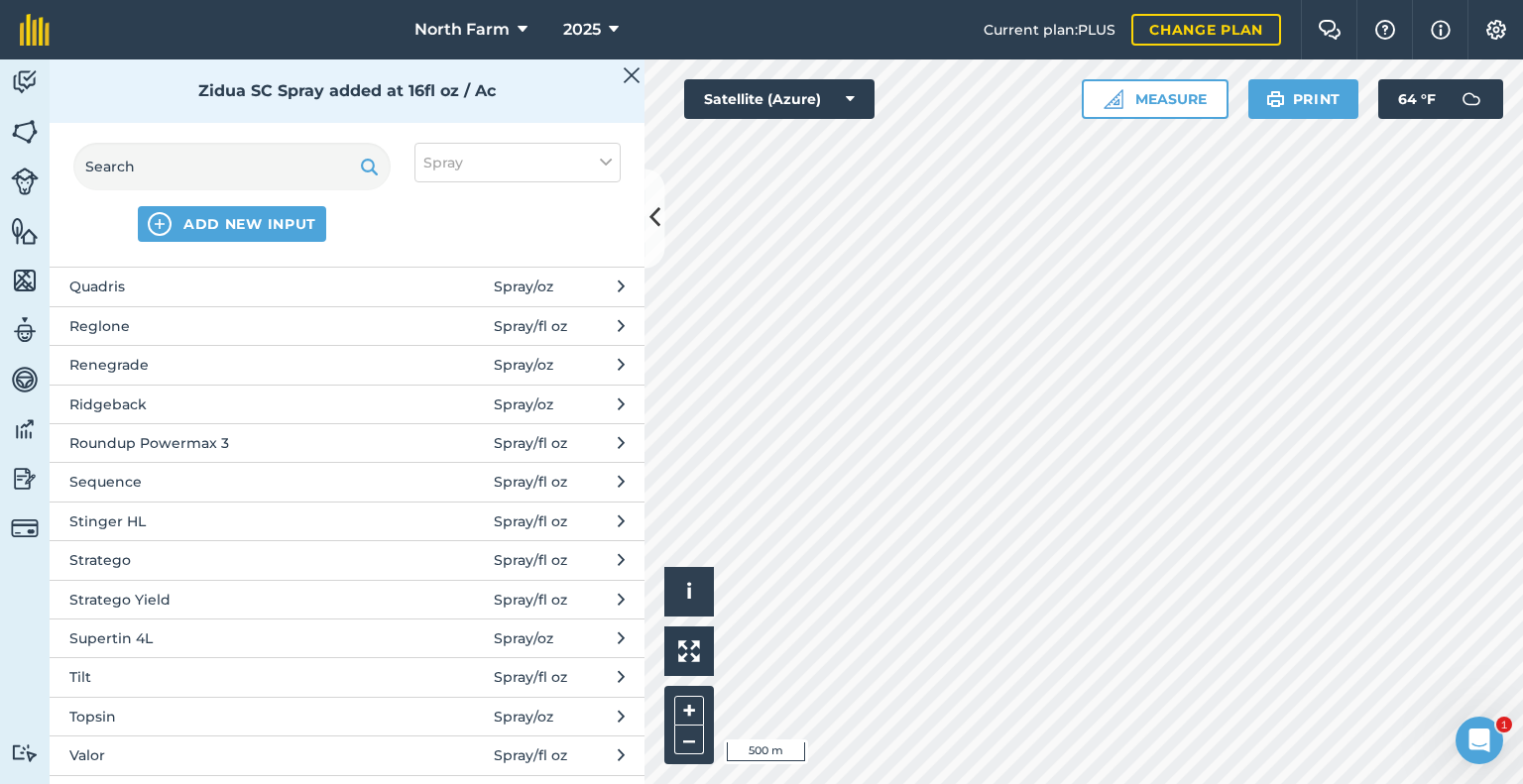 scroll, scrollTop: 1328, scrollLeft: 0, axis: vertical 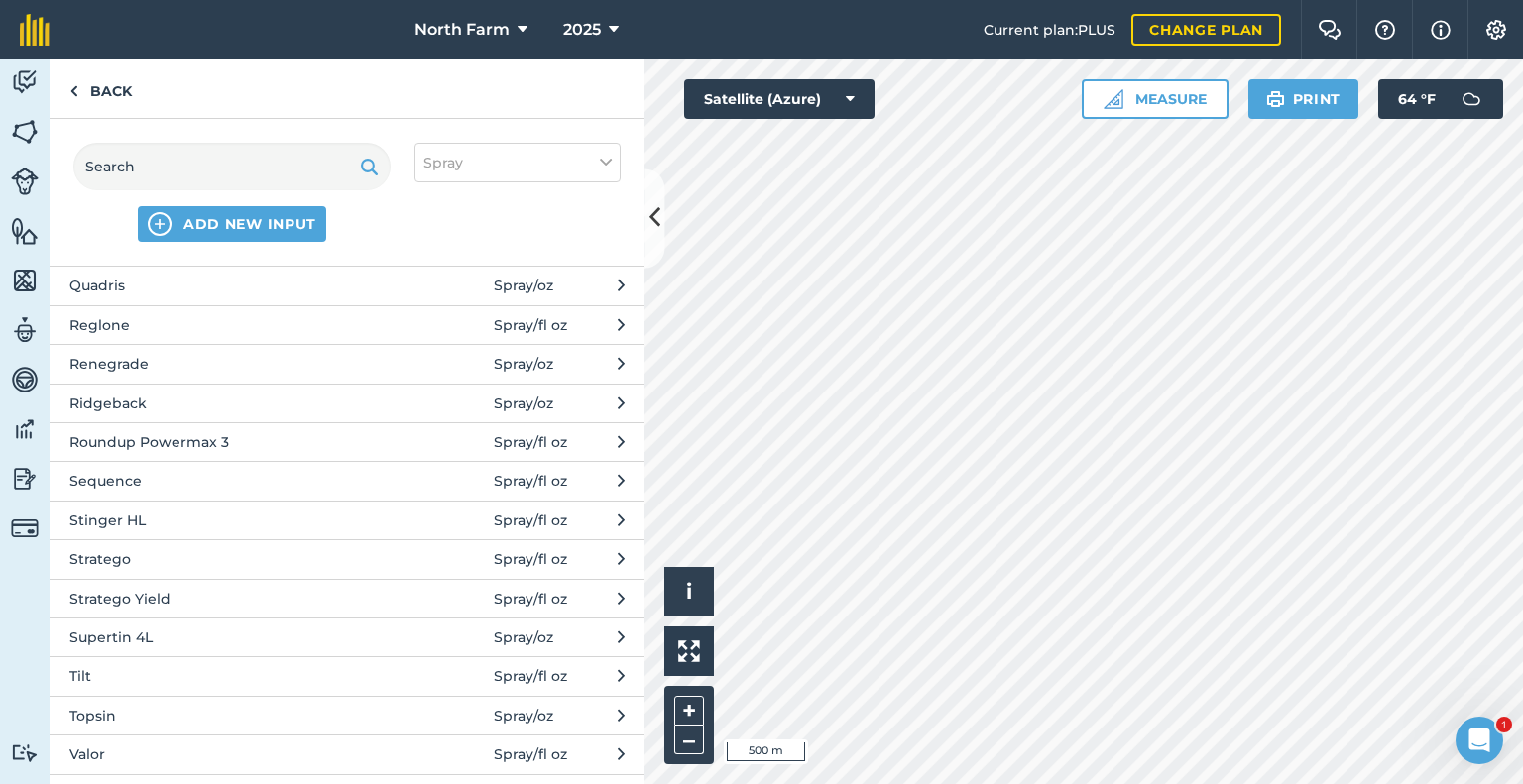 click on "Roundup Powermax 3" at bounding box center (231, 442) 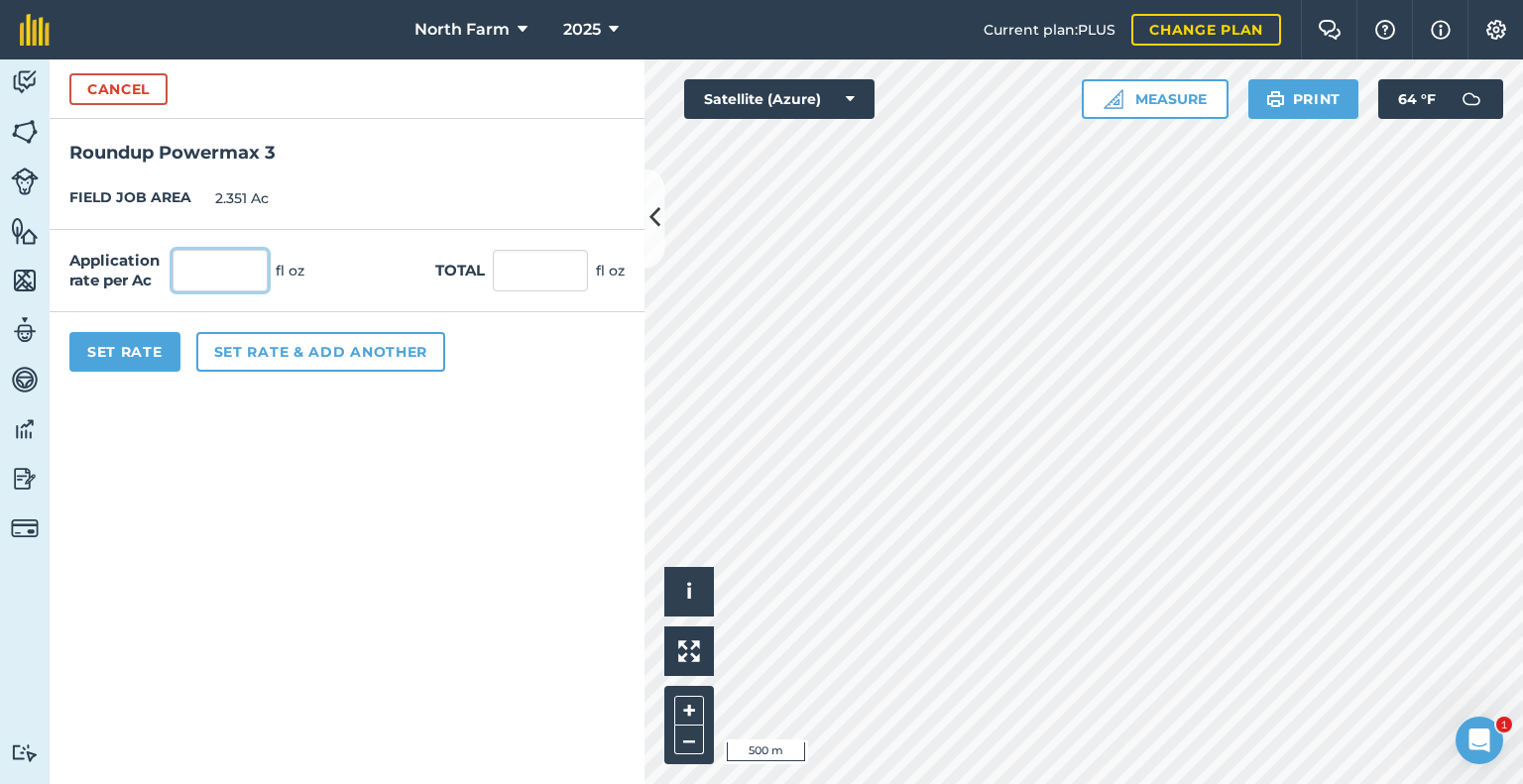 click at bounding box center (220, 271) 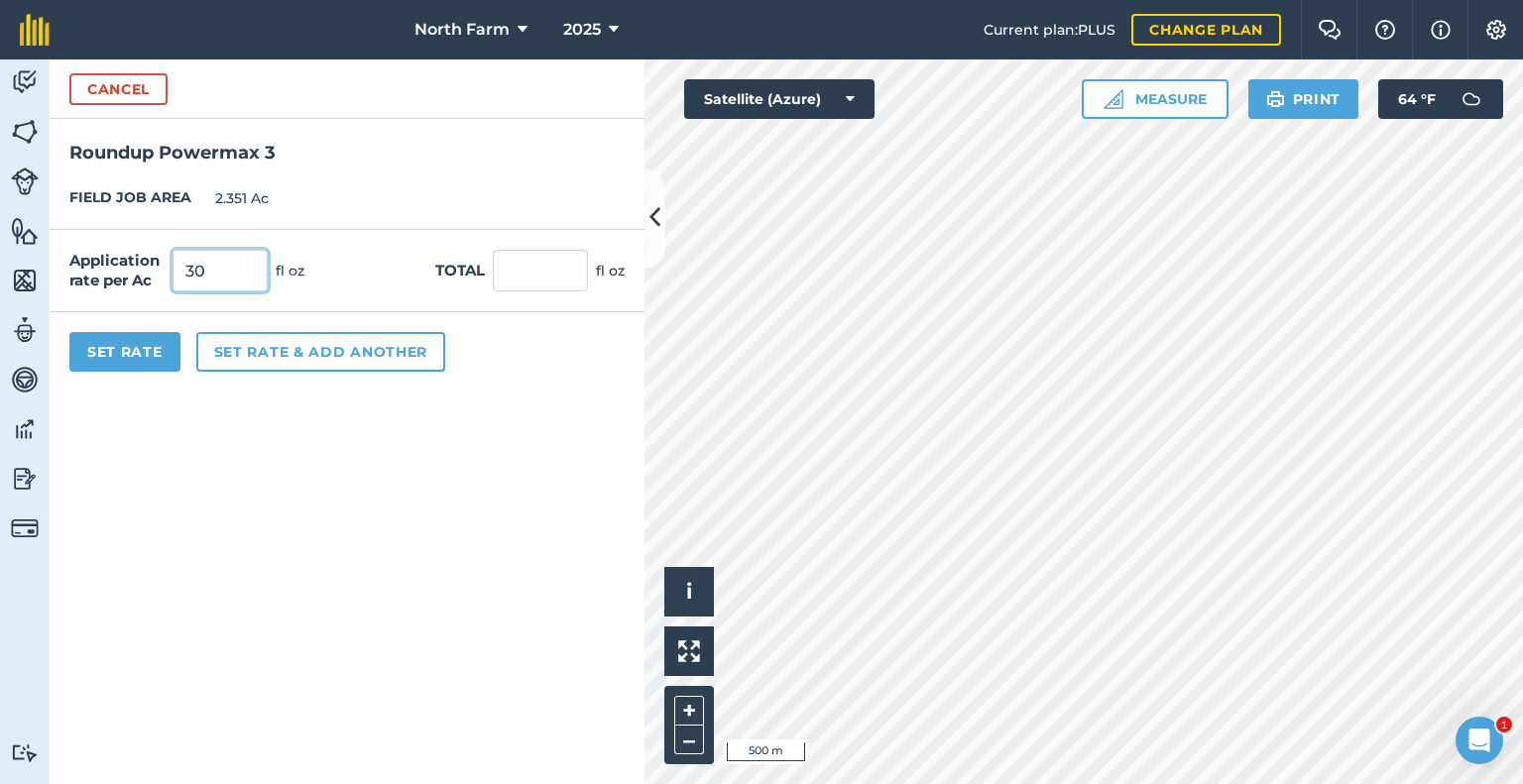 type on "30" 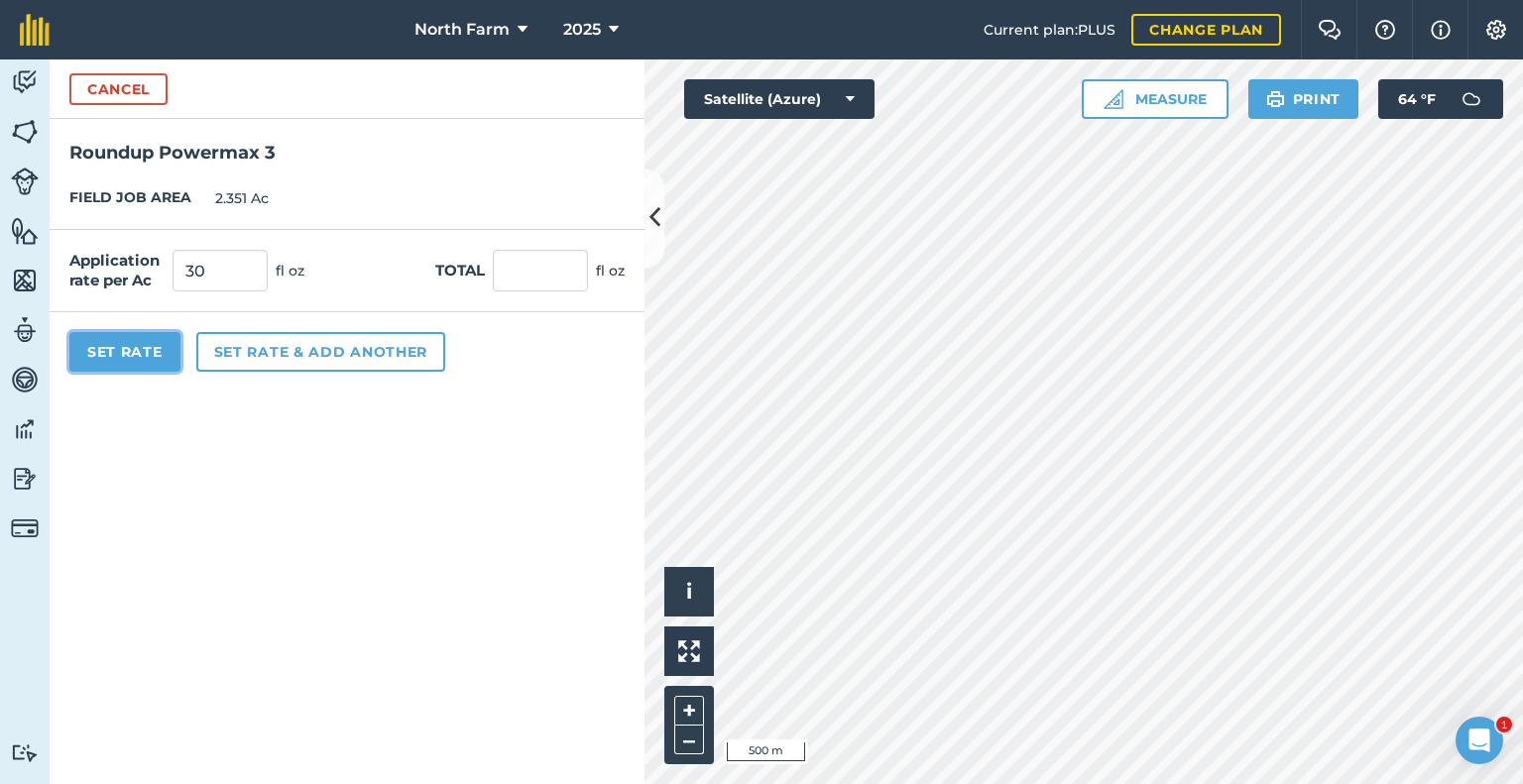type on "70.53" 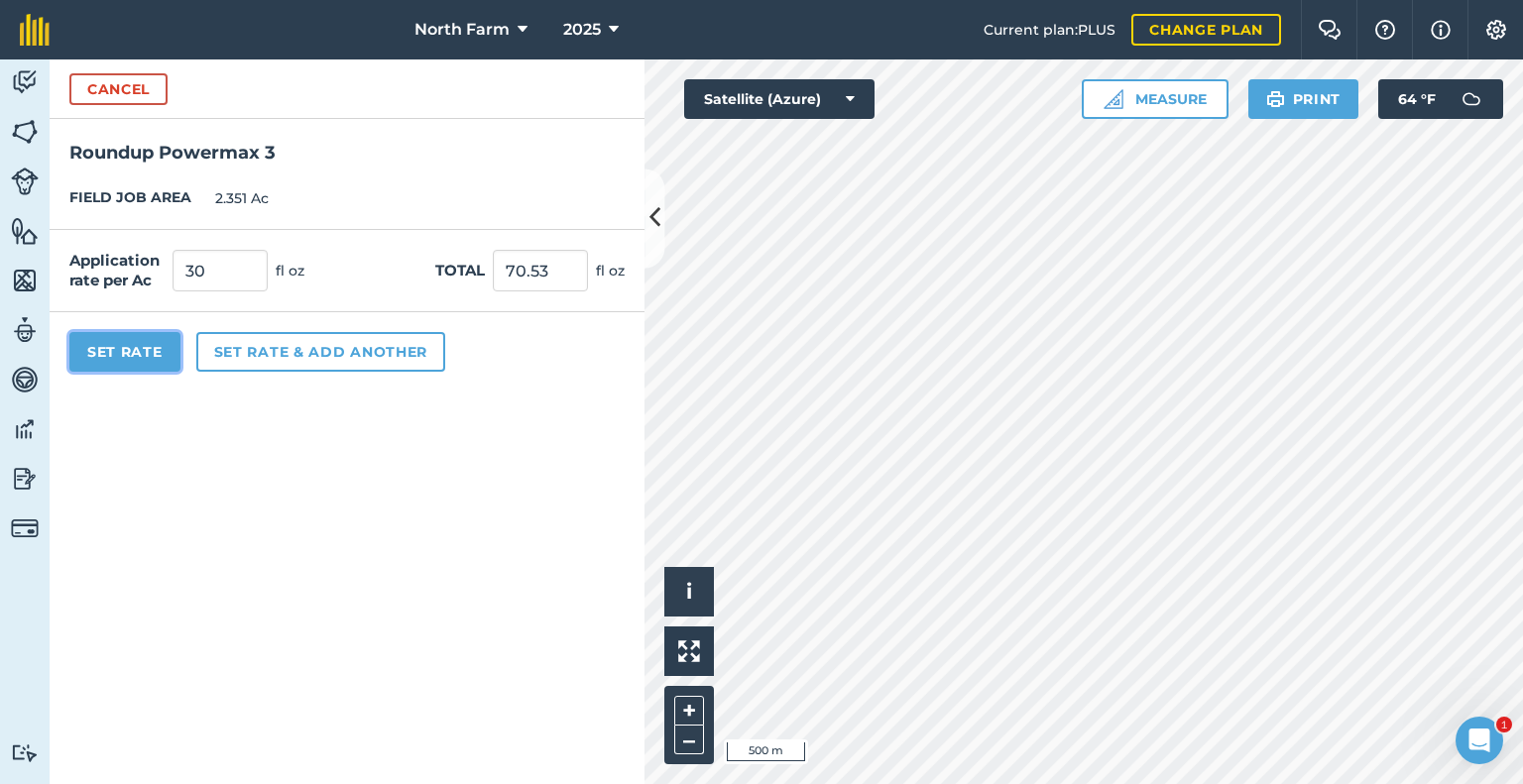 click on "Set Rate" at bounding box center [125, 352] 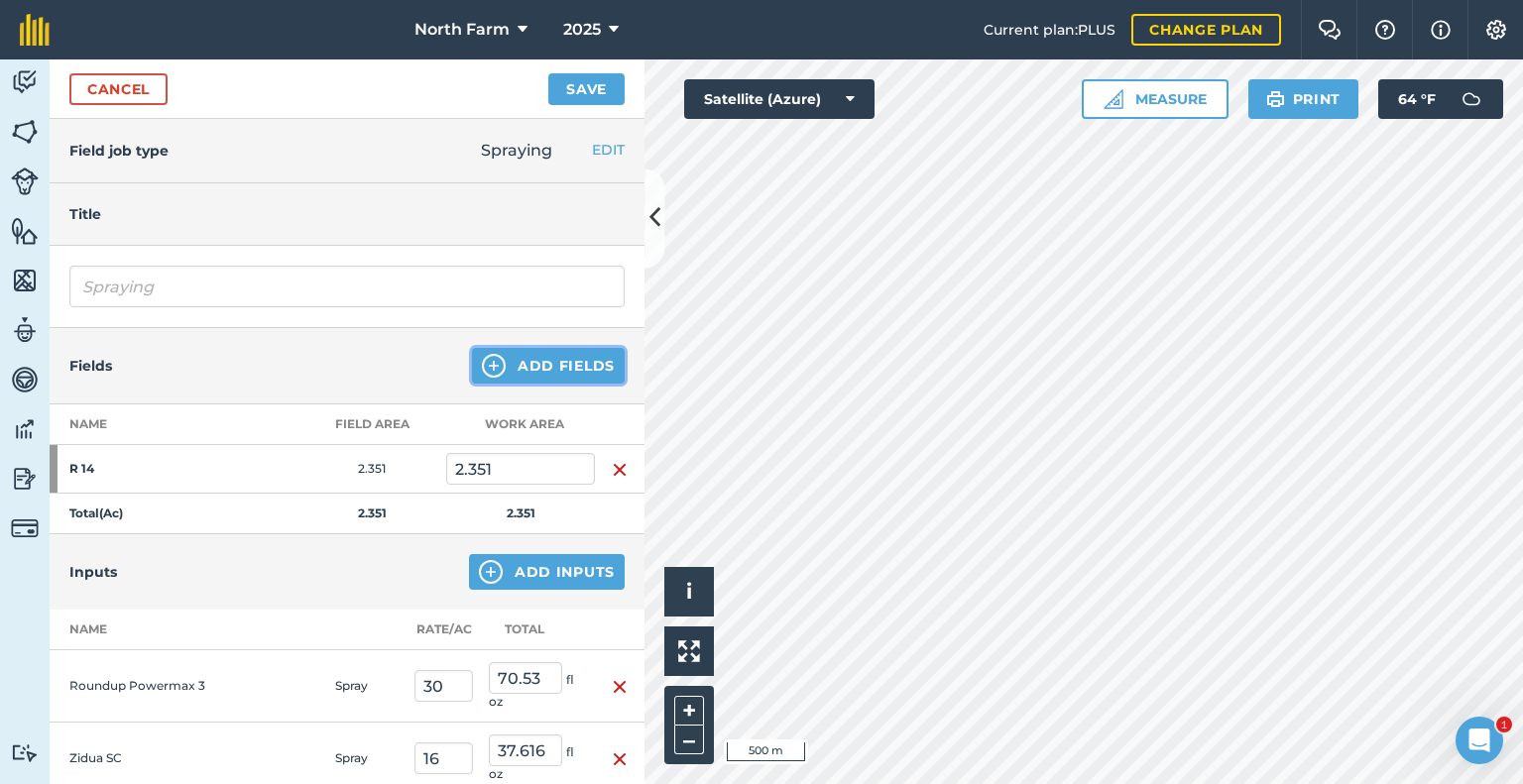 click on "Add Fields" at bounding box center (548, 366) 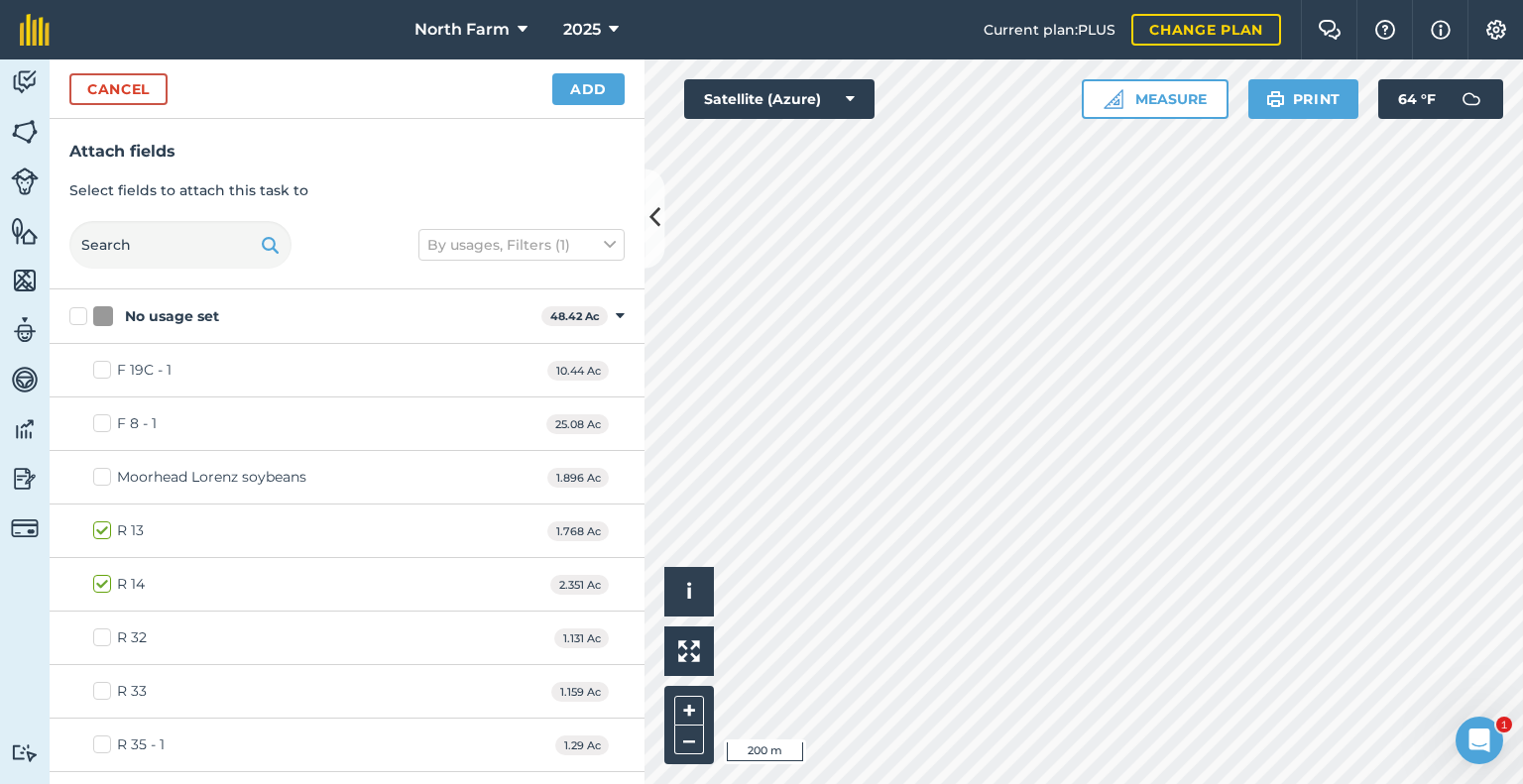 checkbox on "true" 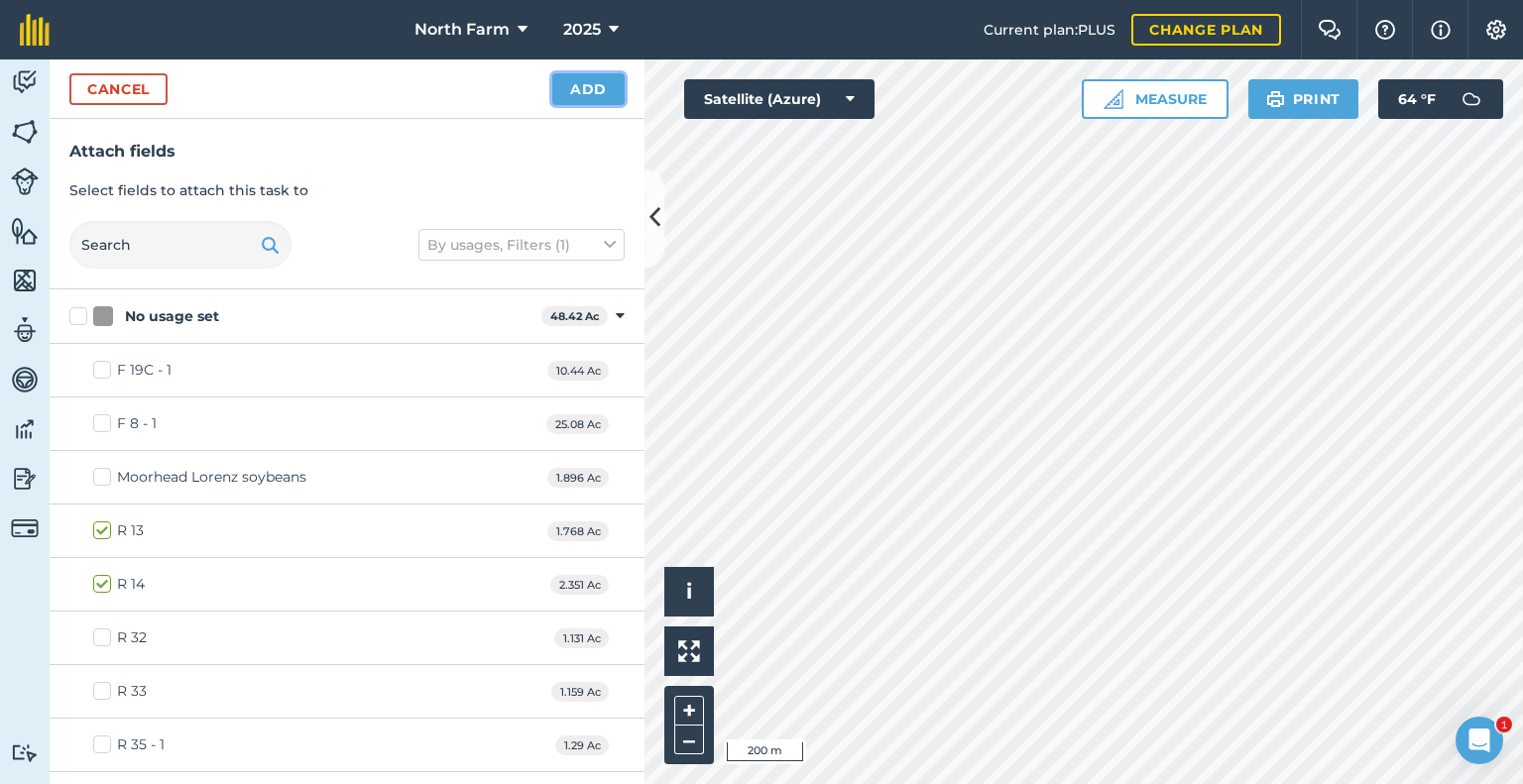 click on "Add" at bounding box center [588, 89] 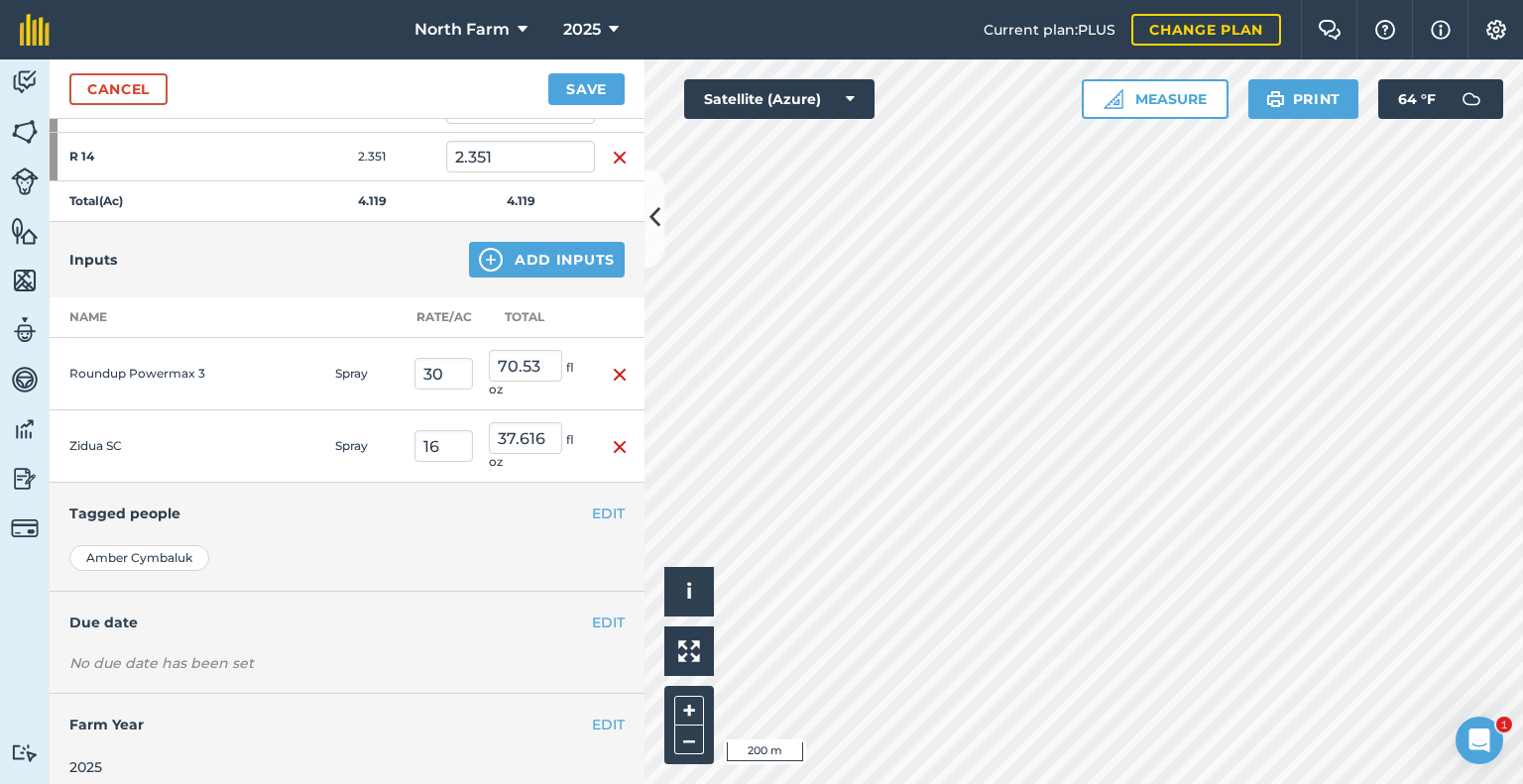 scroll, scrollTop: 371, scrollLeft: 0, axis: vertical 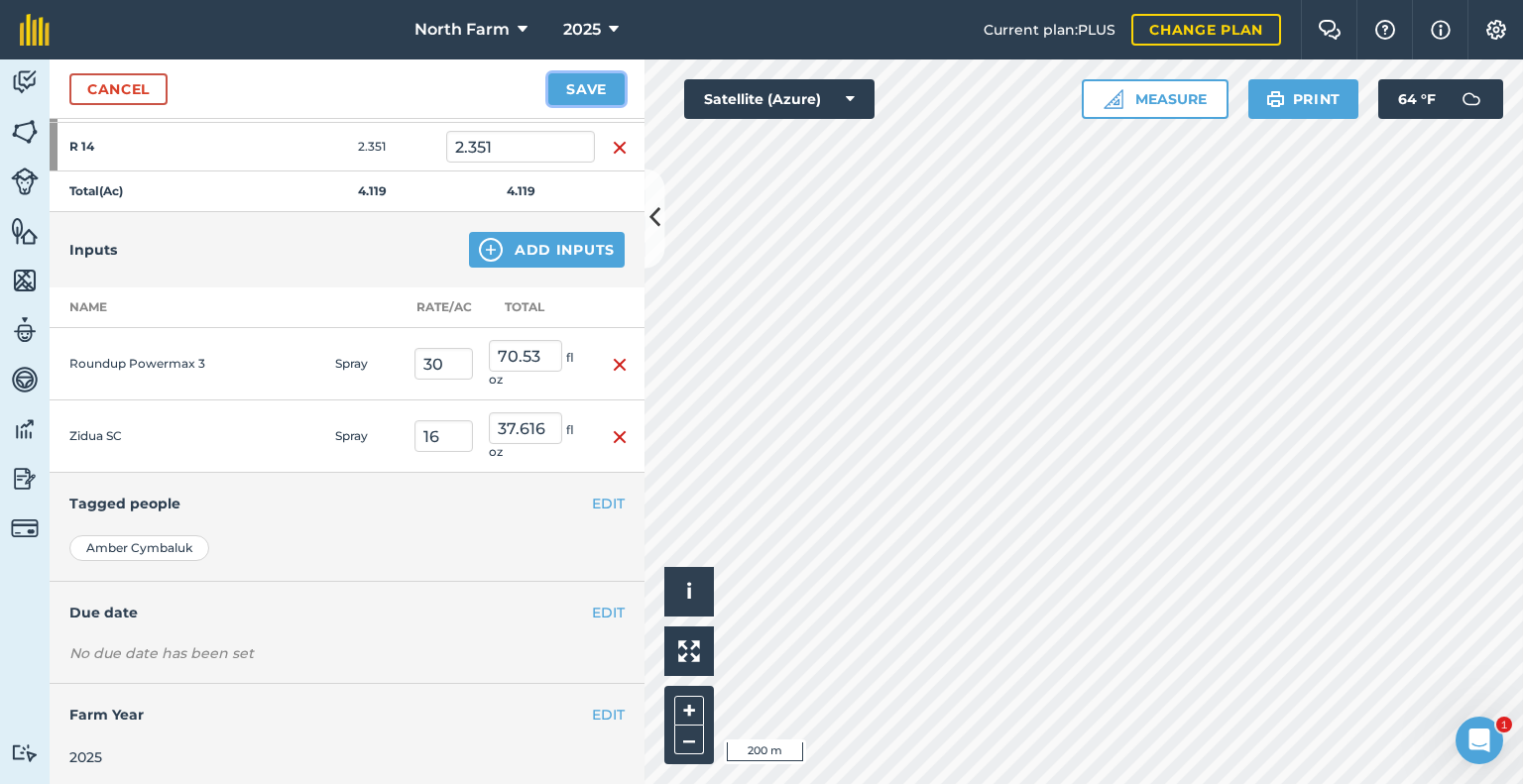click on "Save" at bounding box center (586, 89) 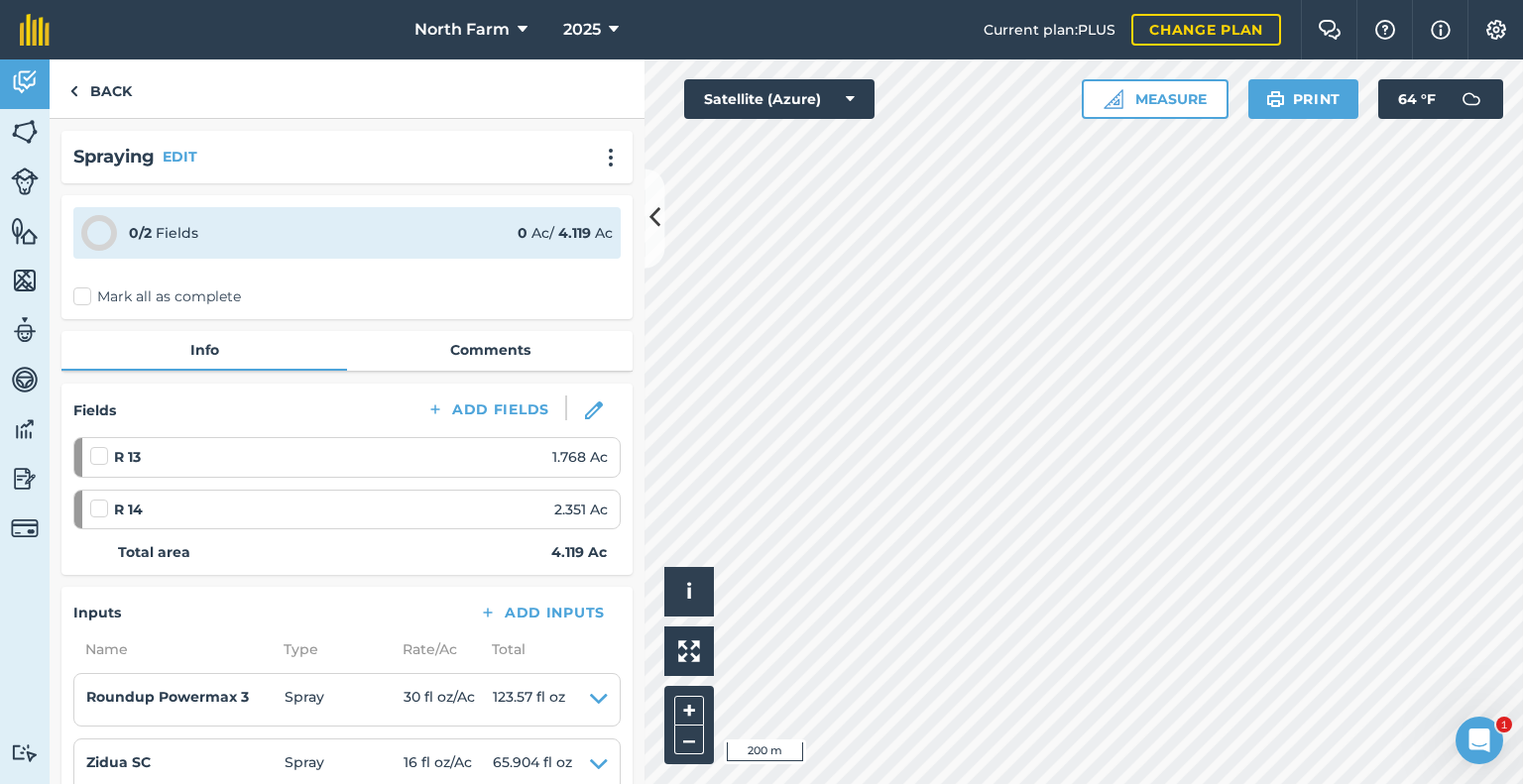 click on "Mark all as complete" at bounding box center [157, 296] 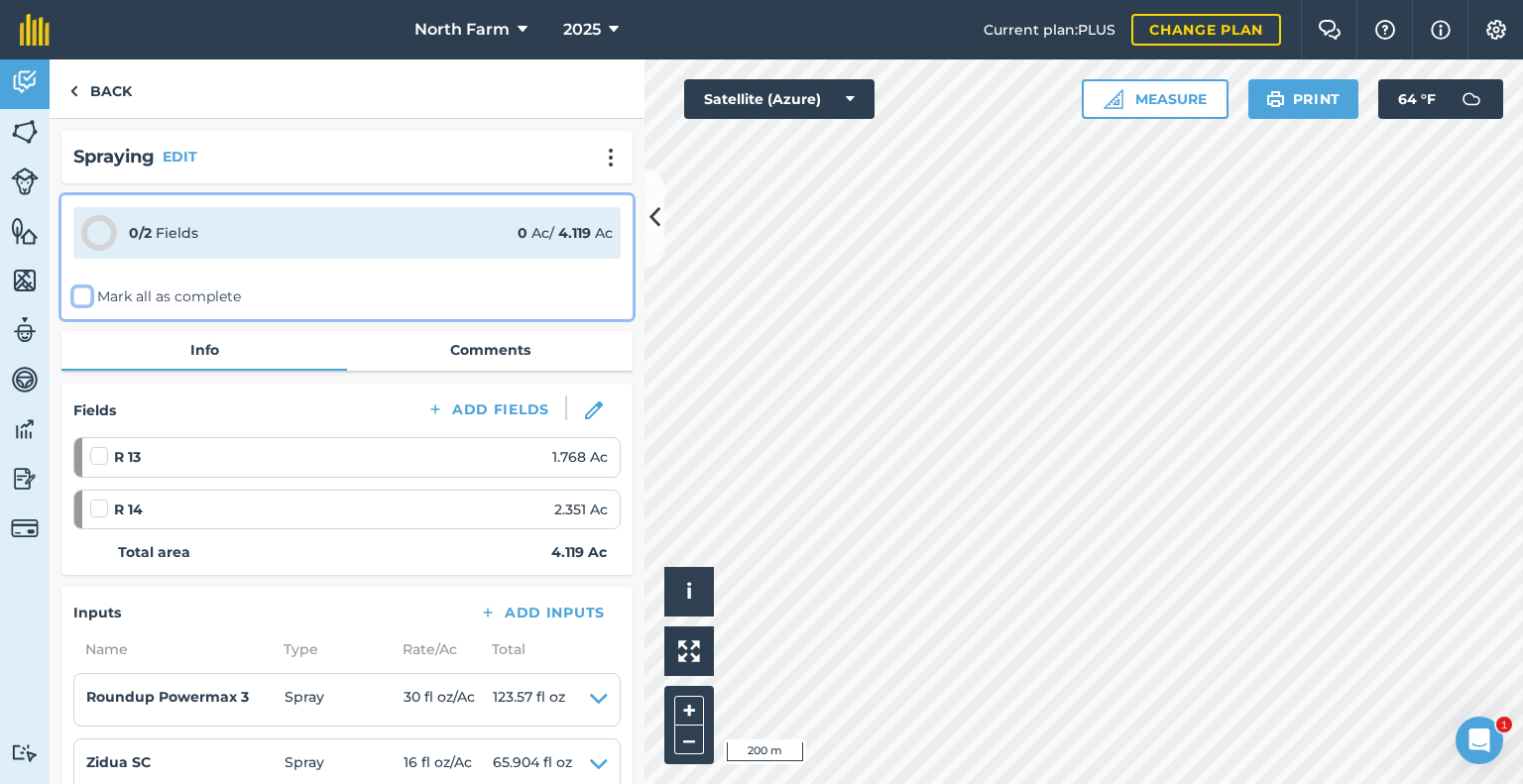 click on "Mark all as complete" at bounding box center [79, 292] 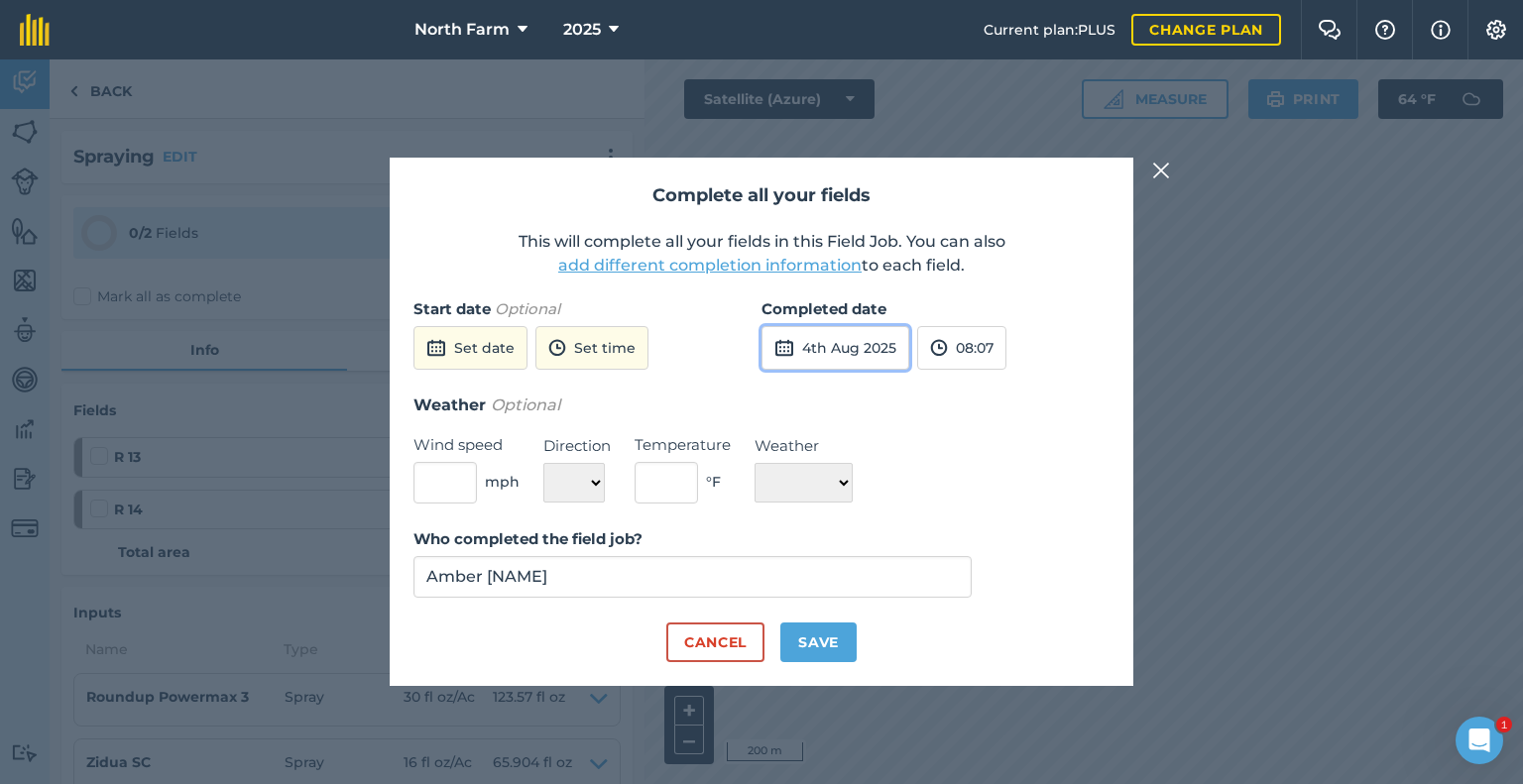 click on "4th Aug 2025" at bounding box center [835, 348] 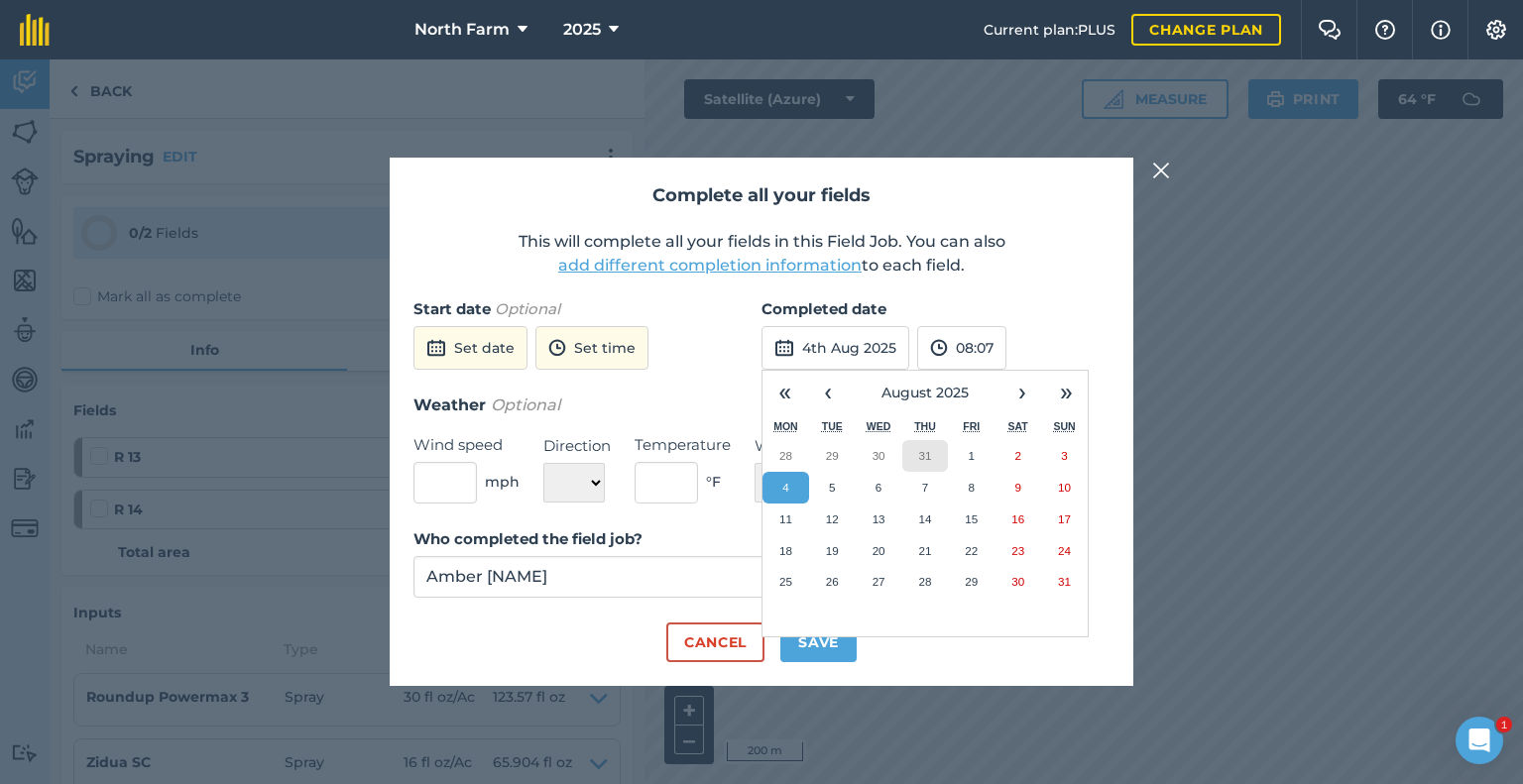 click on "31" at bounding box center (924, 455) 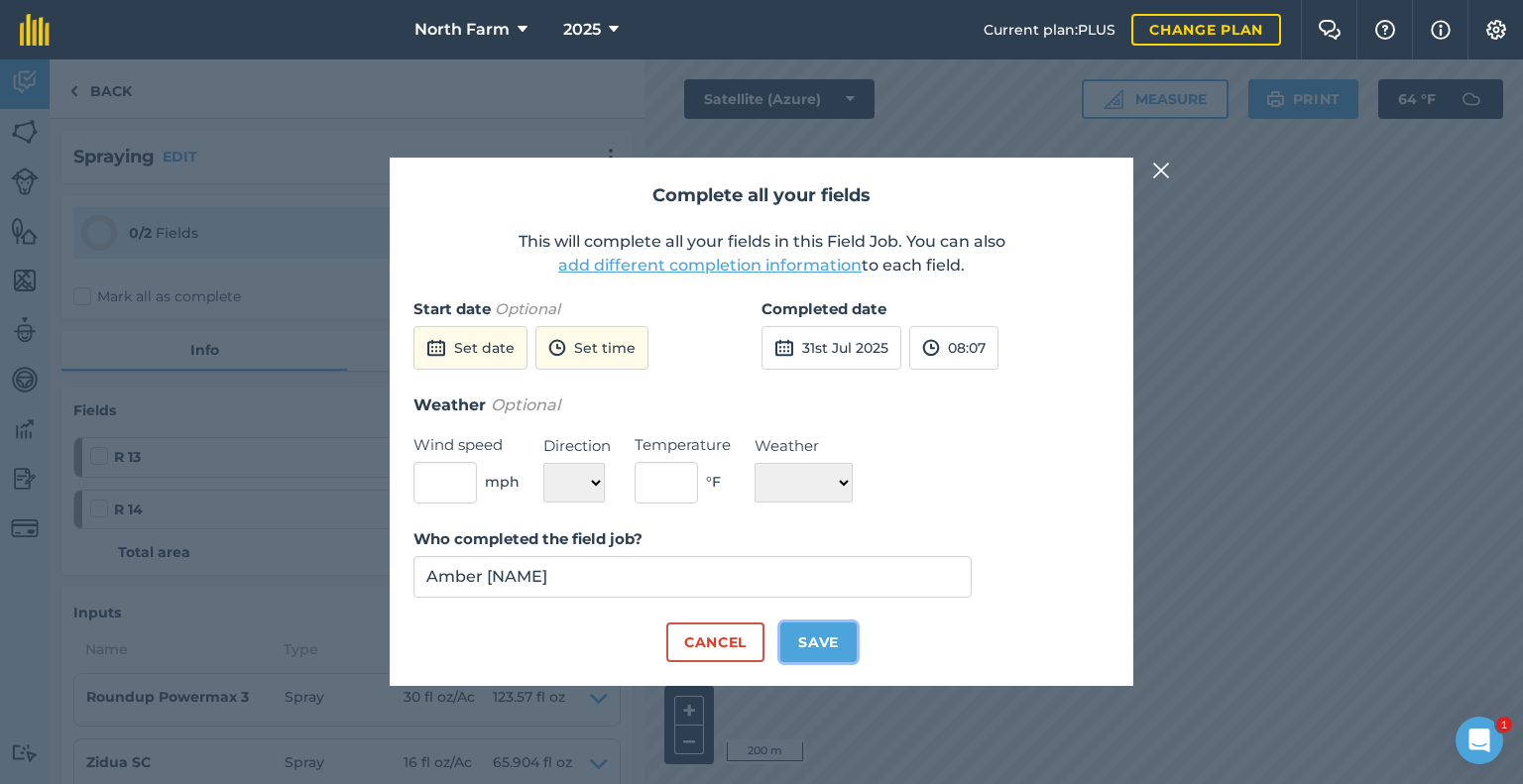 click on "Save" at bounding box center [818, 642] 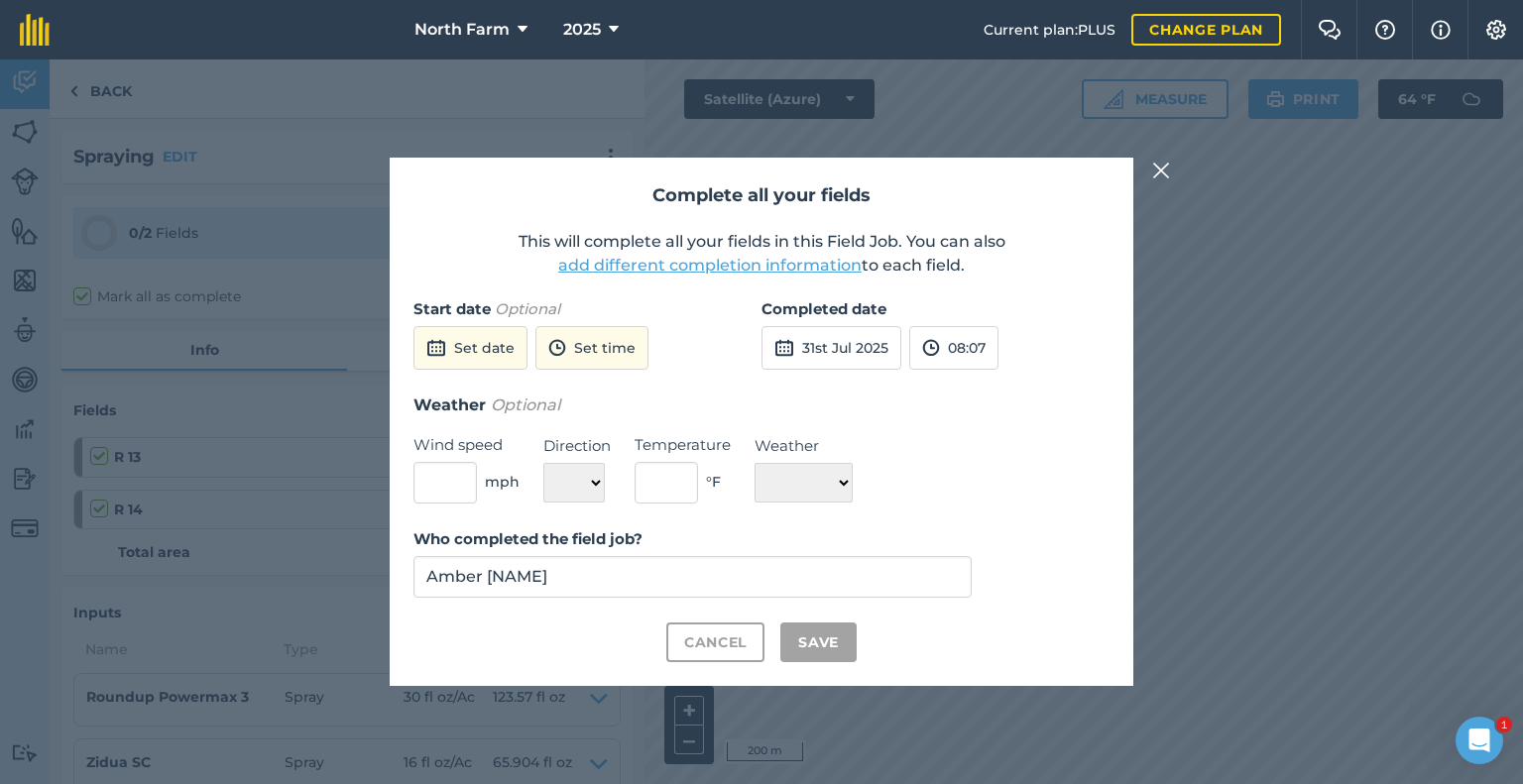 checkbox on "true" 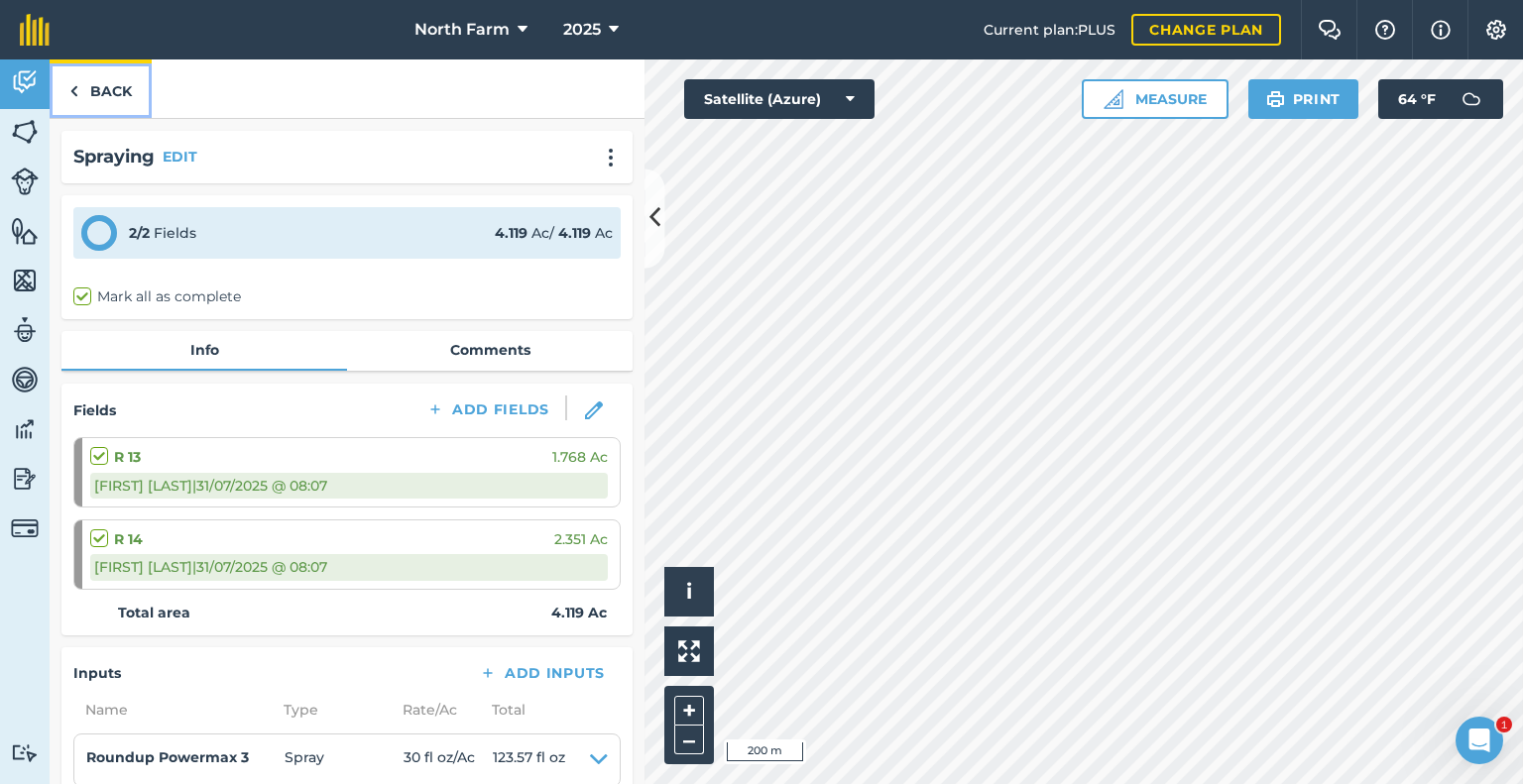 click on "Back" at bounding box center (100, 88) 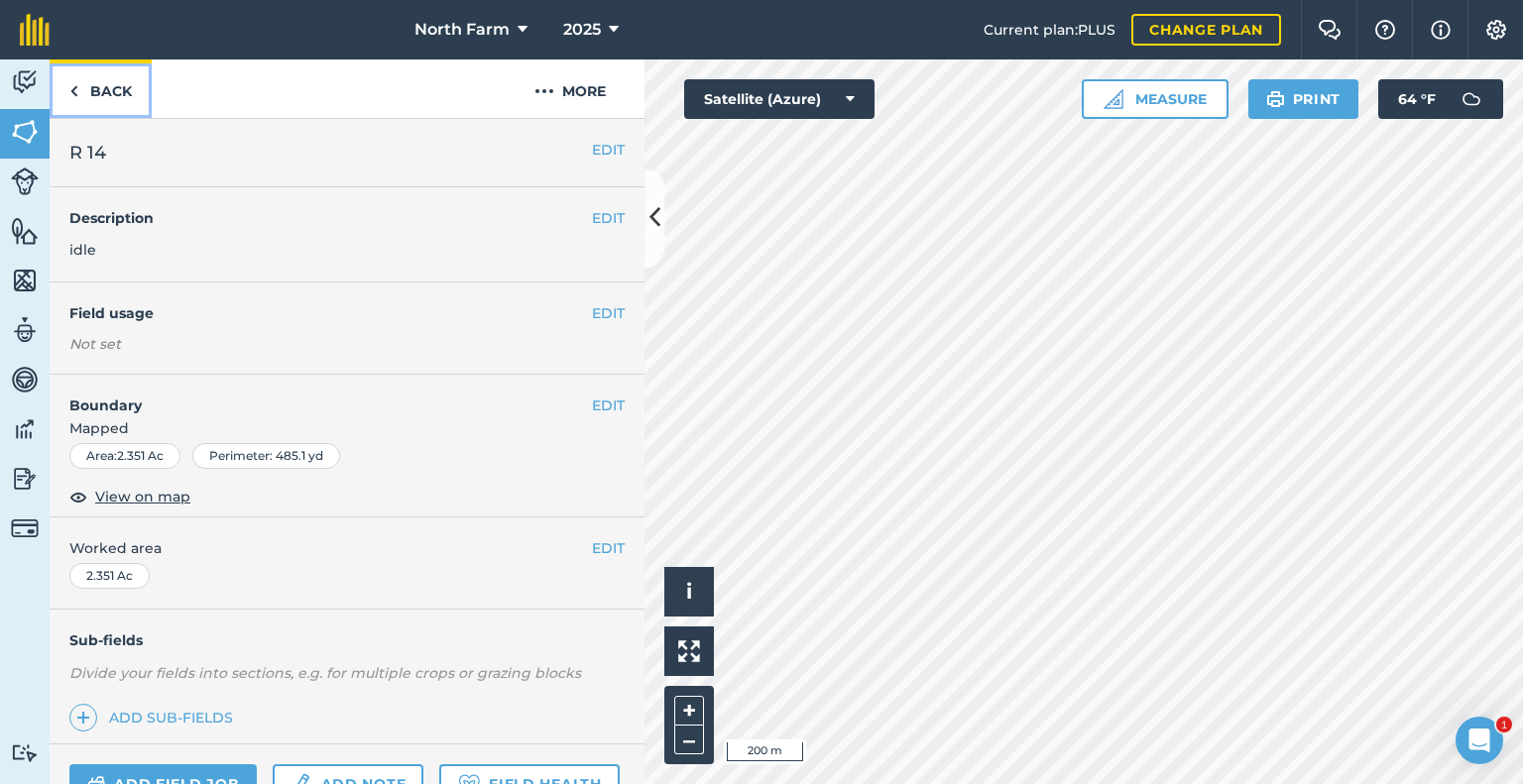 click on "Back" at bounding box center (100, 88) 